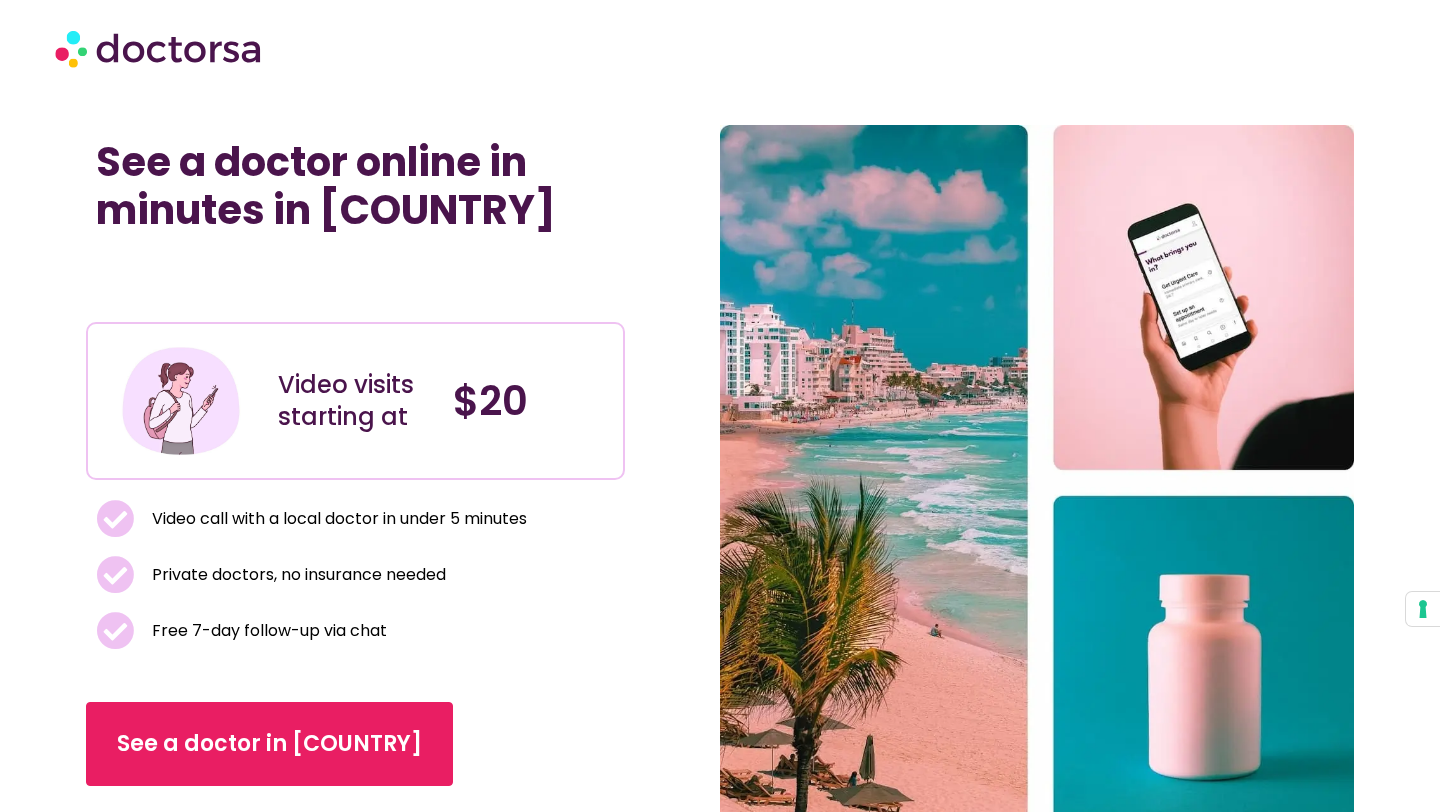 scroll, scrollTop: 40, scrollLeft: 0, axis: vertical 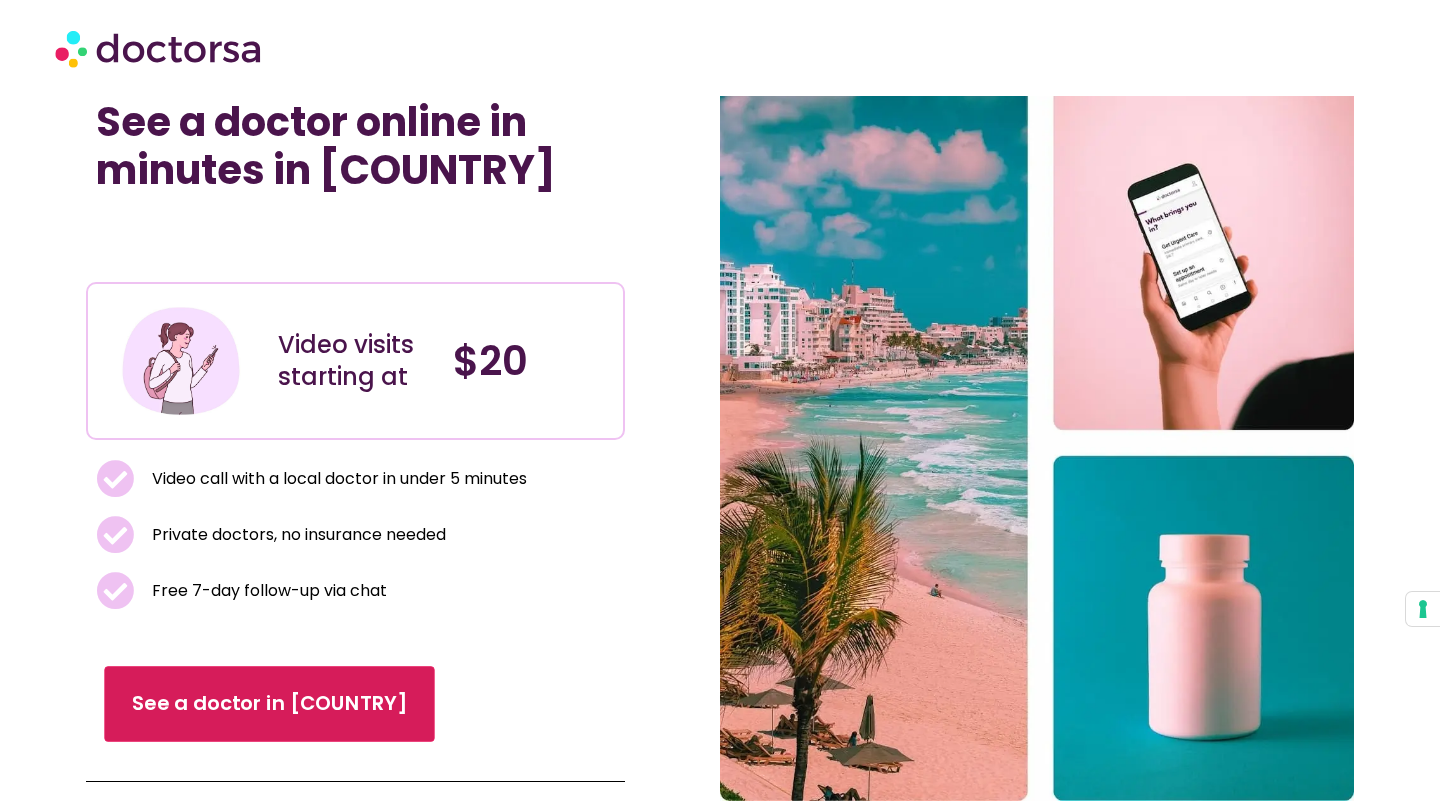 click on "See a doctor in [COUNTRY]" at bounding box center (270, 704) 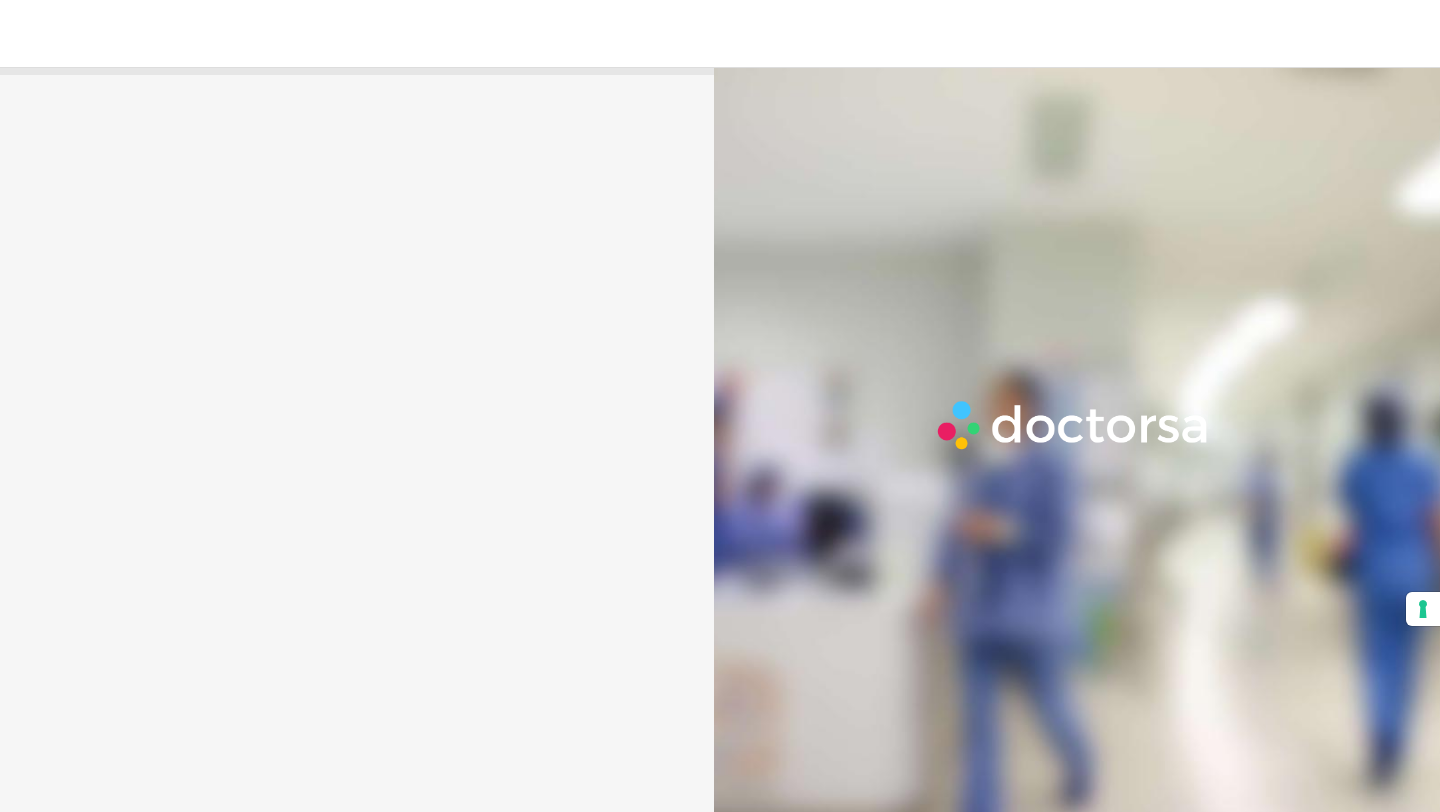 scroll, scrollTop: 0, scrollLeft: 0, axis: both 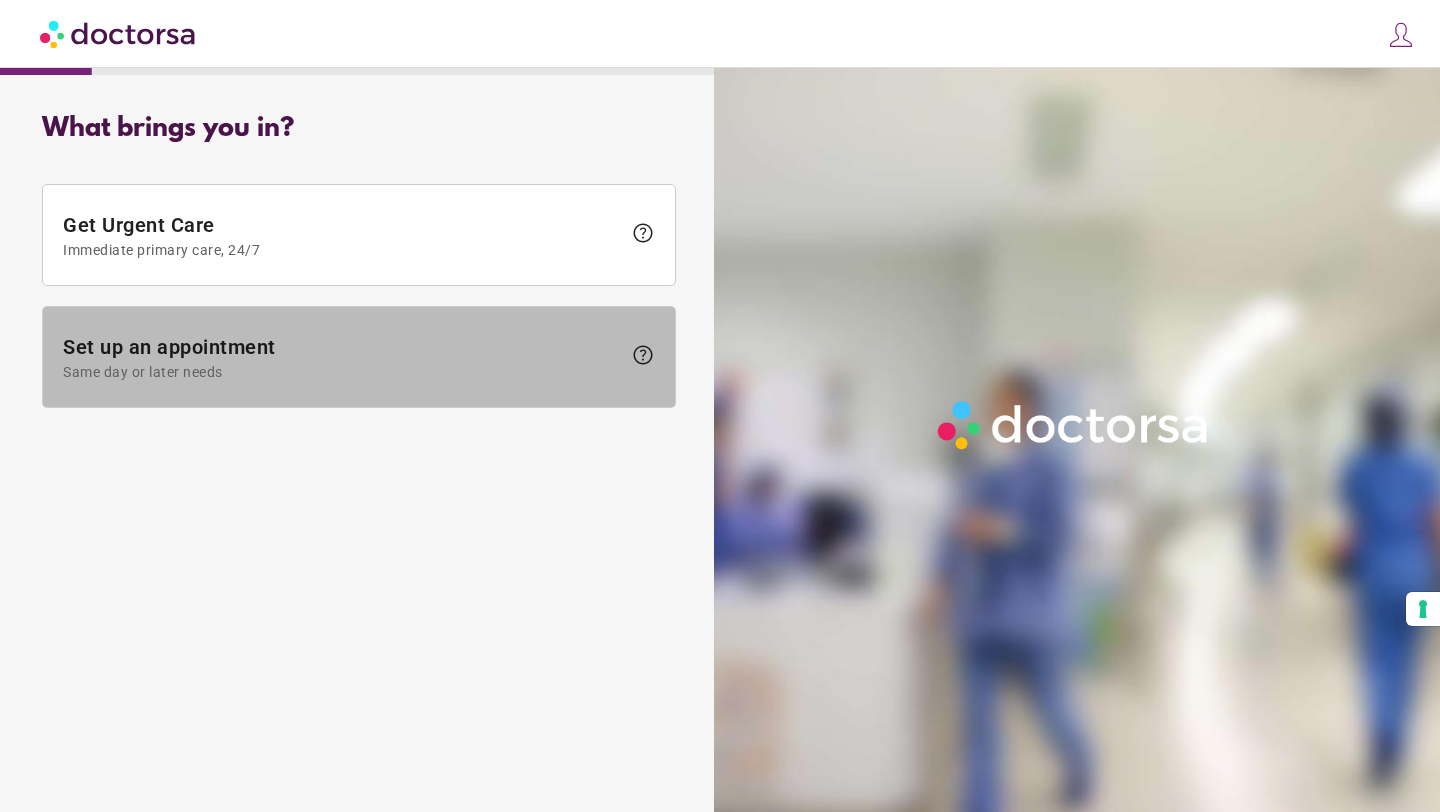 click at bounding box center [359, 357] 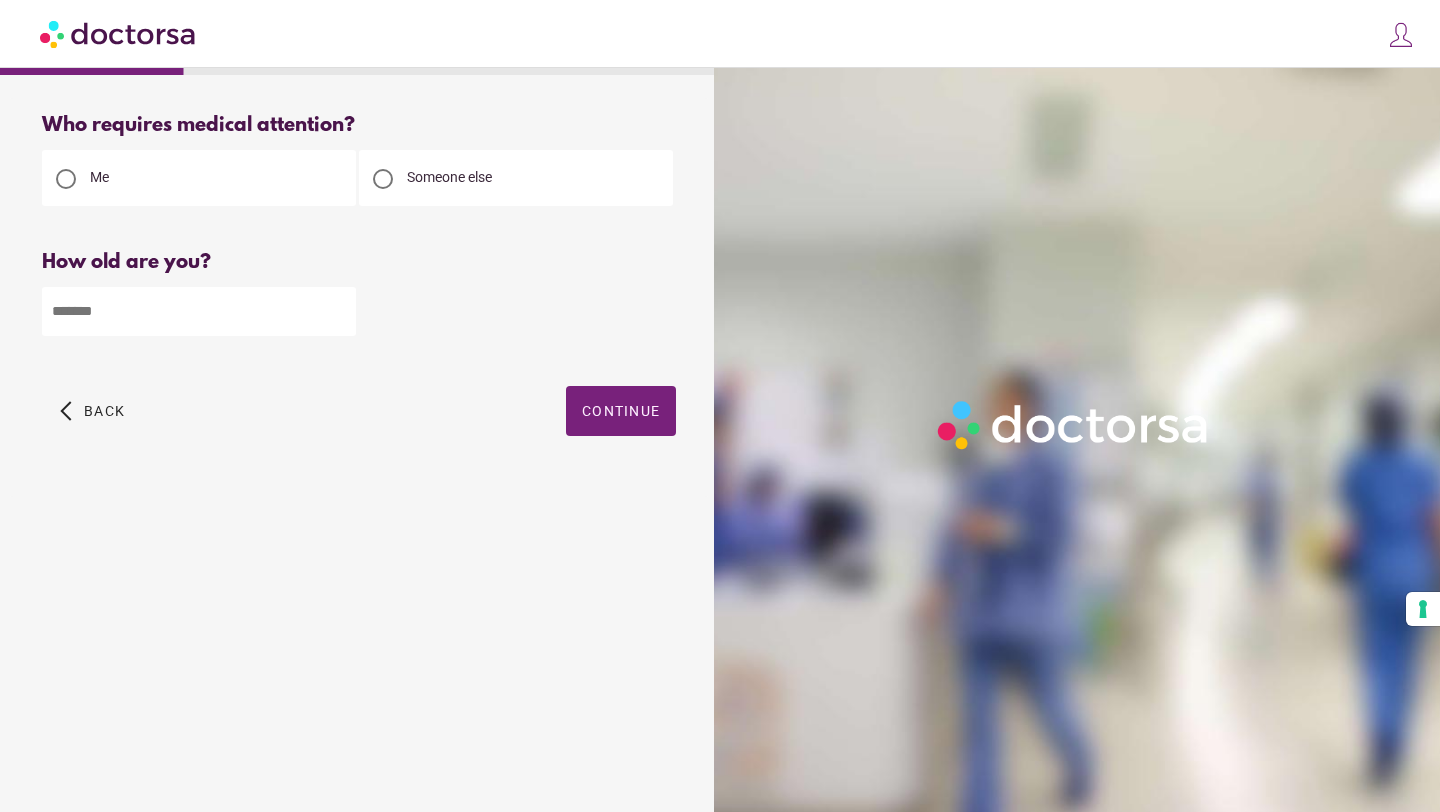 click at bounding box center (199, 311) 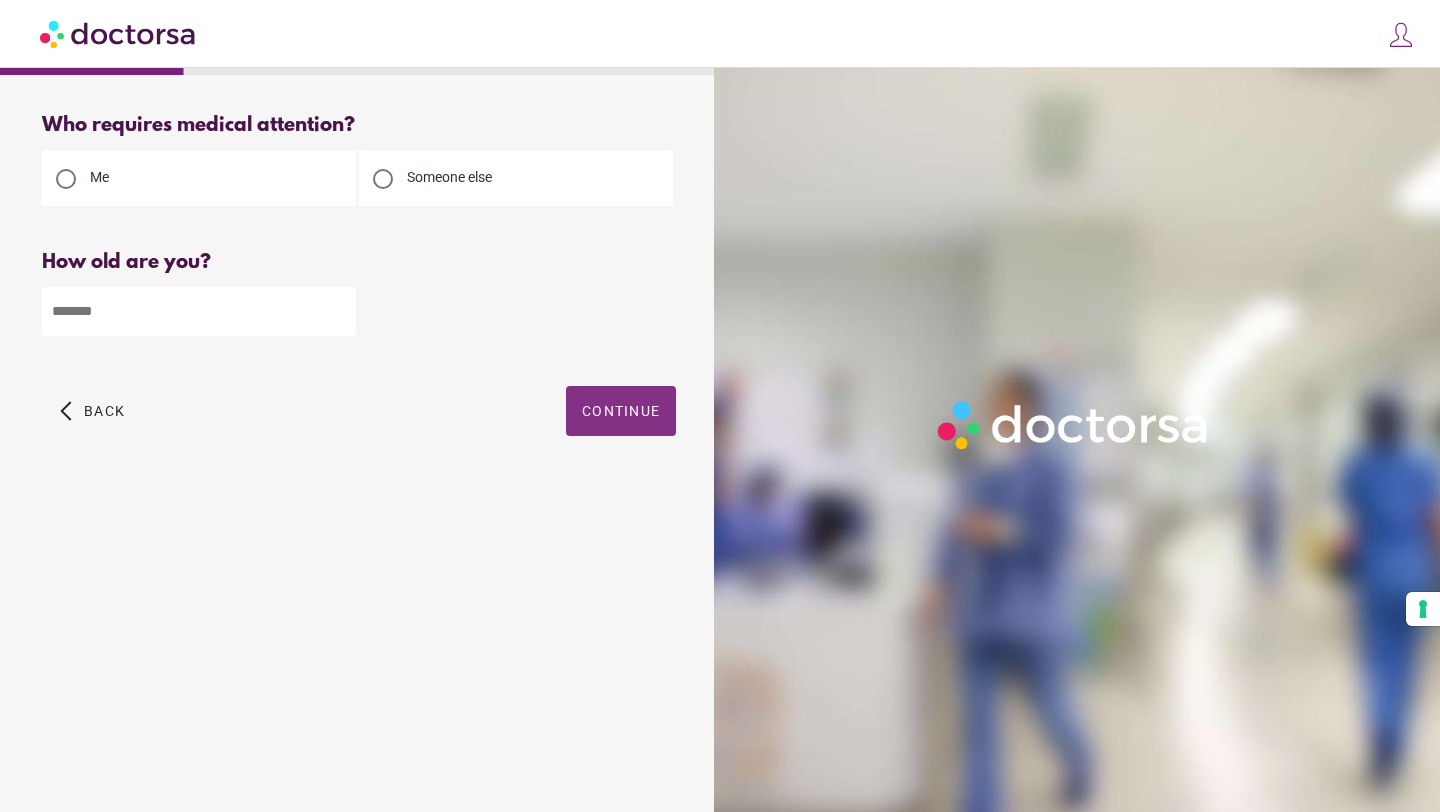 type on "**" 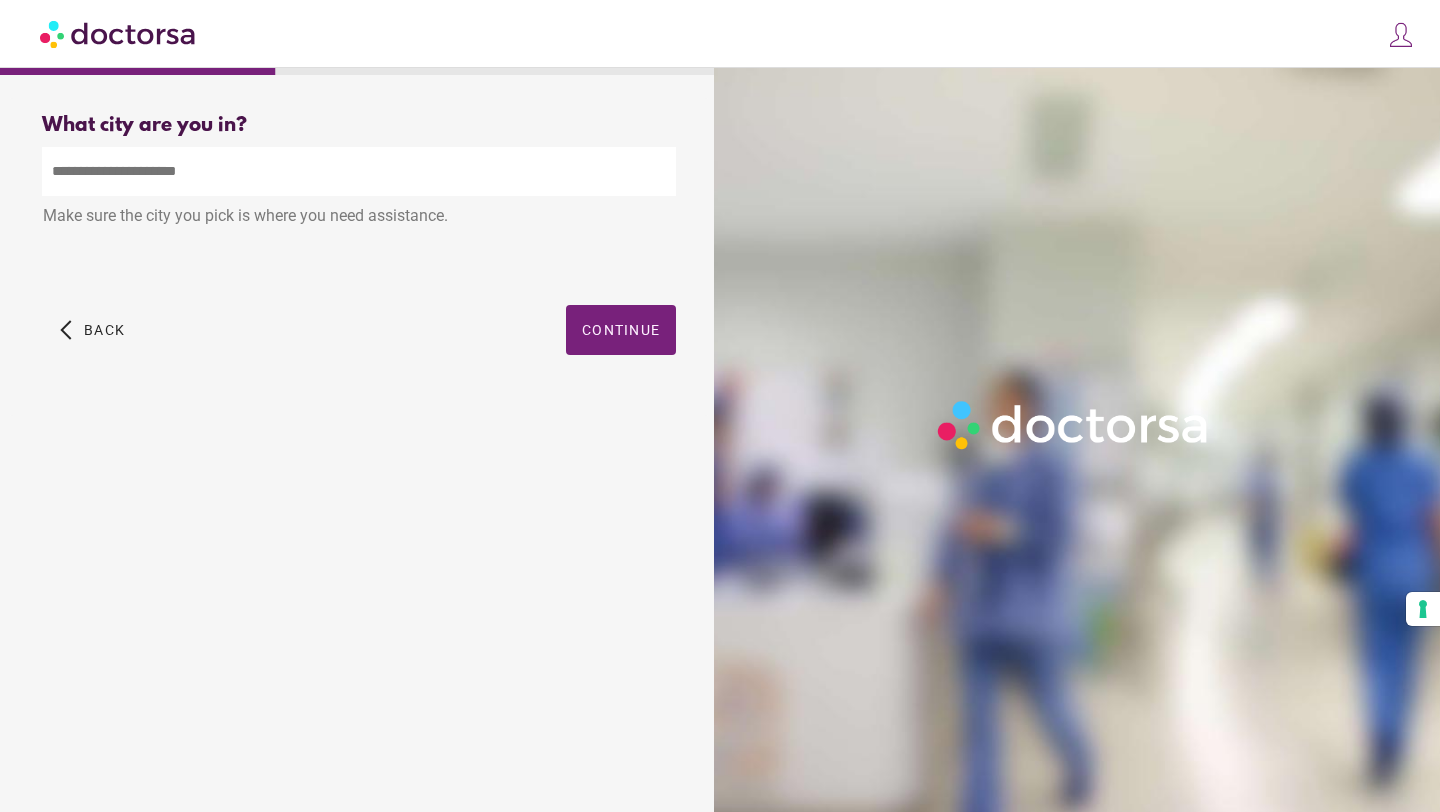 click at bounding box center (359, 171) 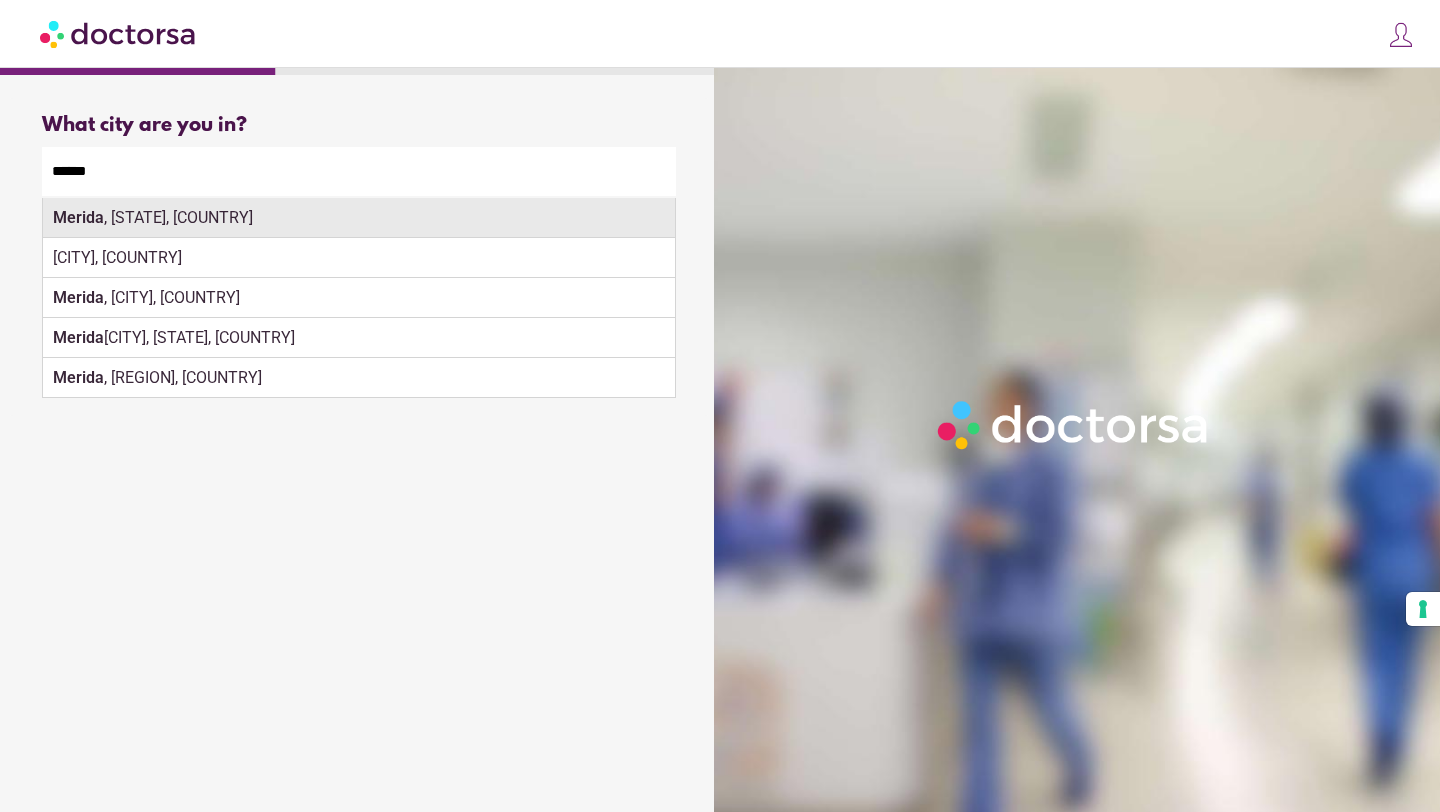 type on "******" 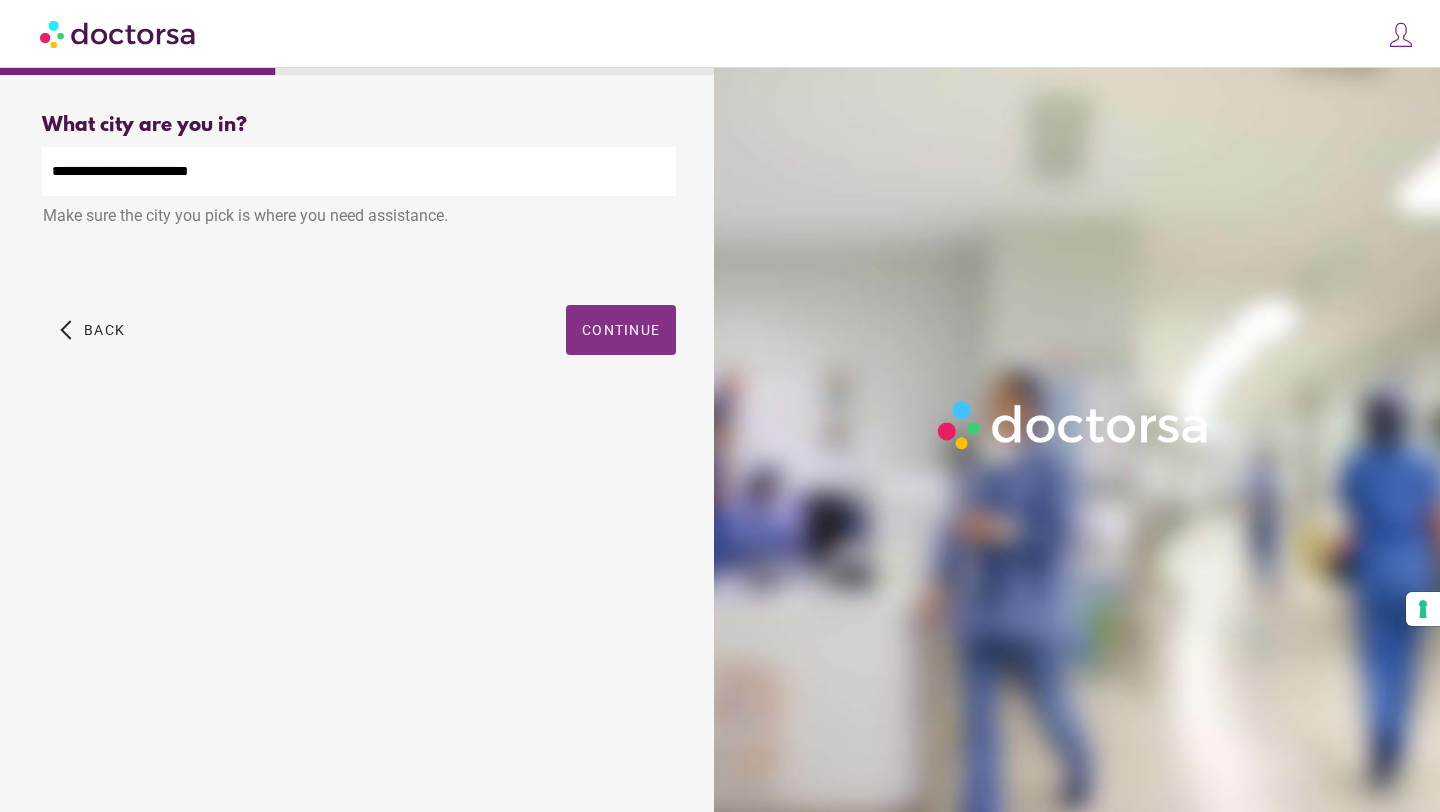 click on "Continue" at bounding box center [621, 330] 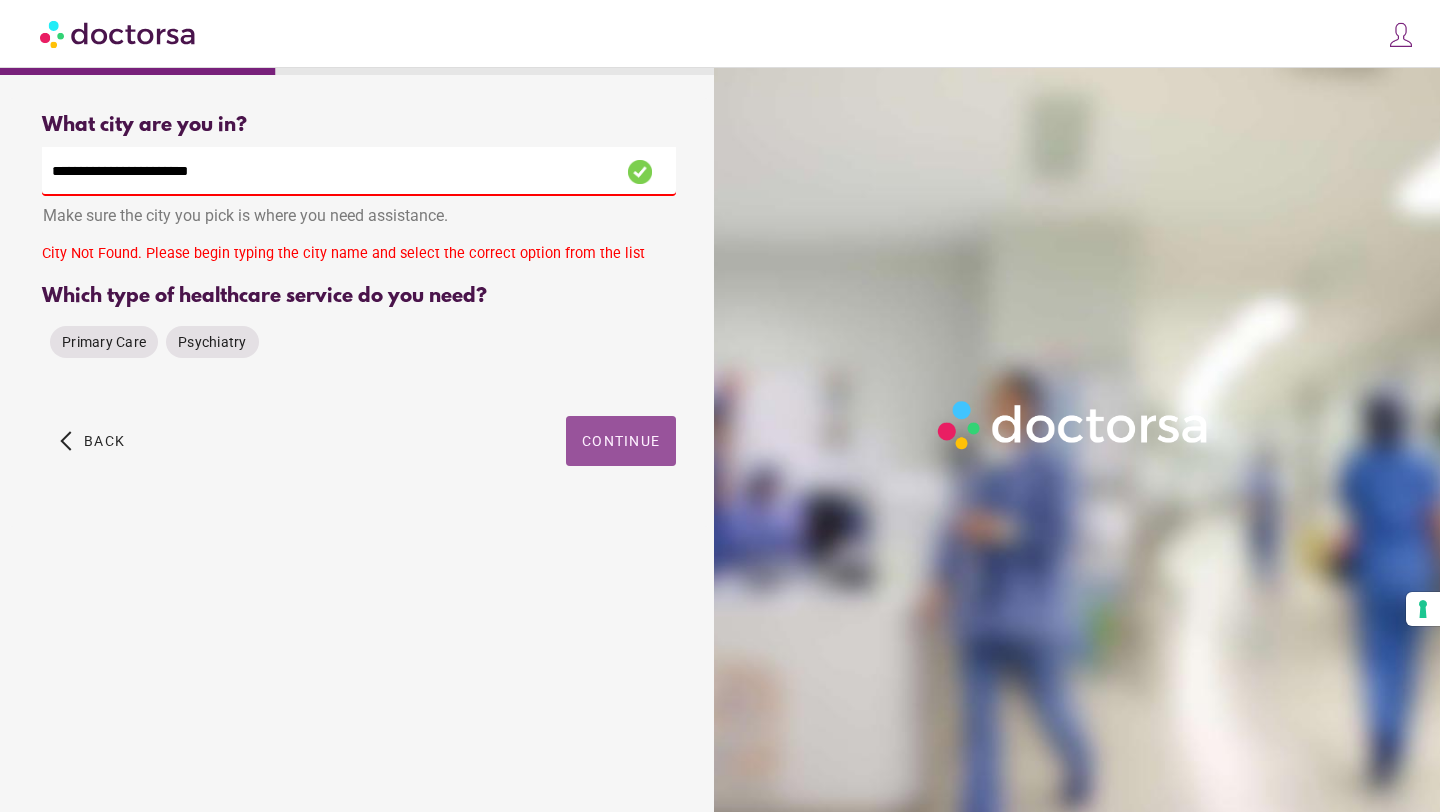 click on "**********" at bounding box center [359, 171] 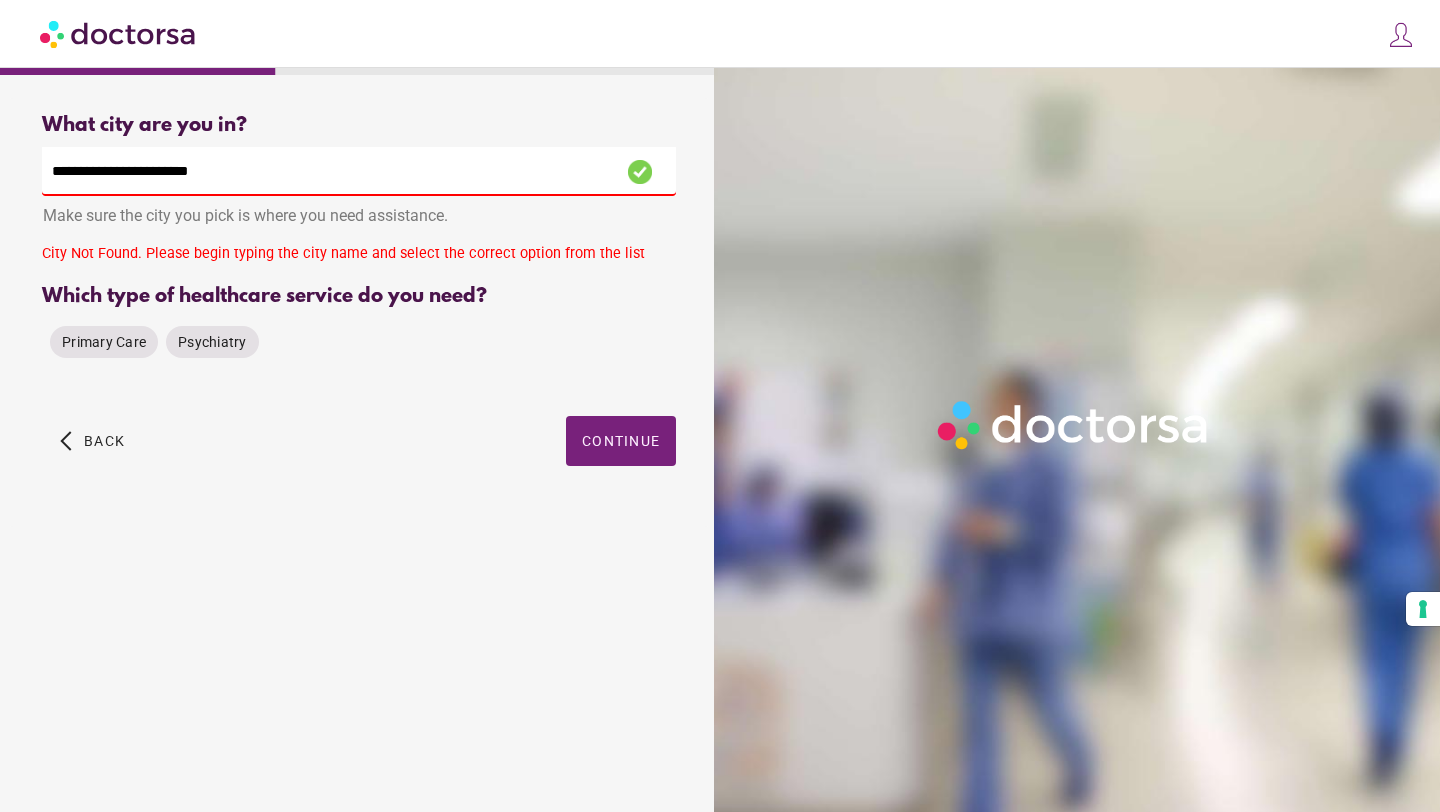 click on "**********" at bounding box center (359, 312) 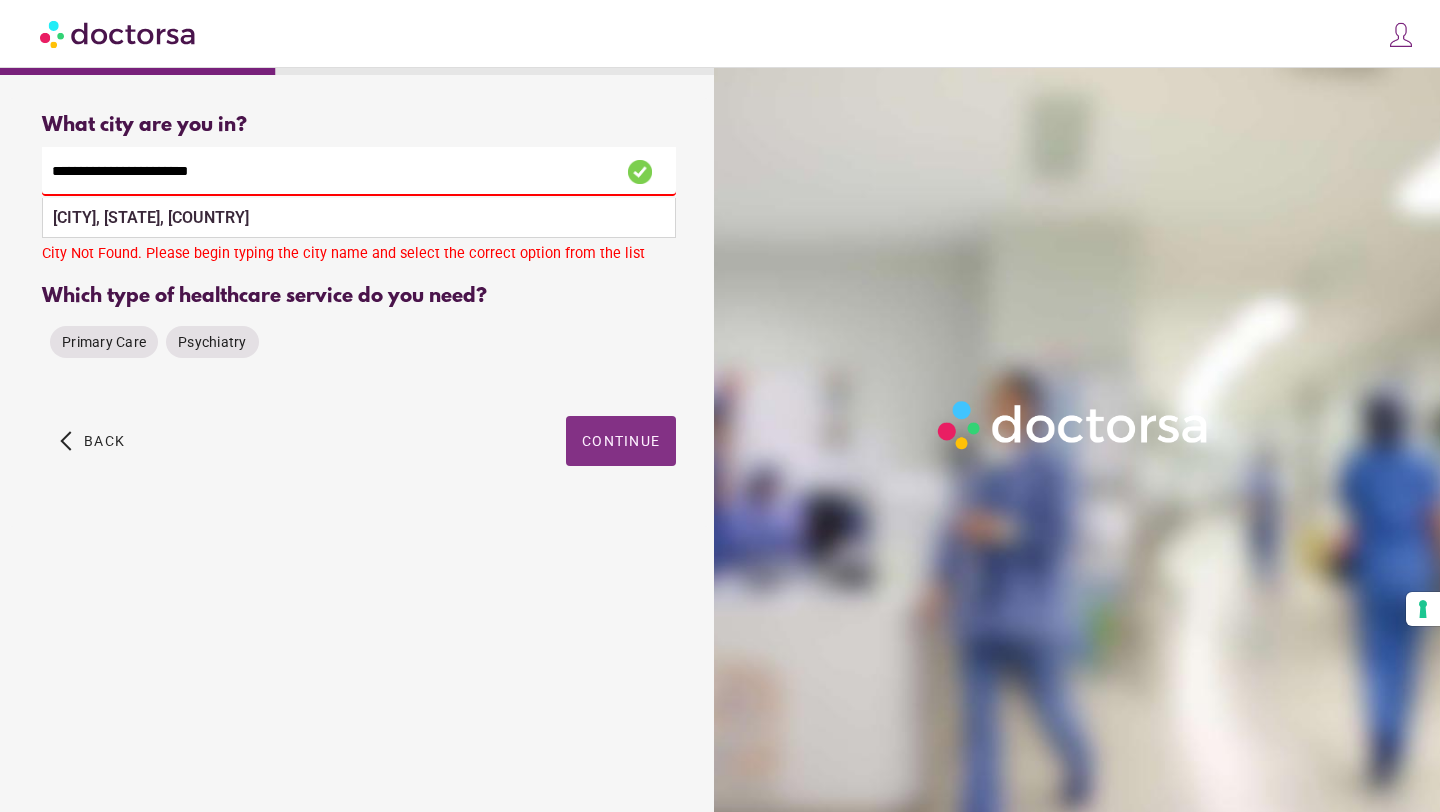 click at bounding box center [621, 441] 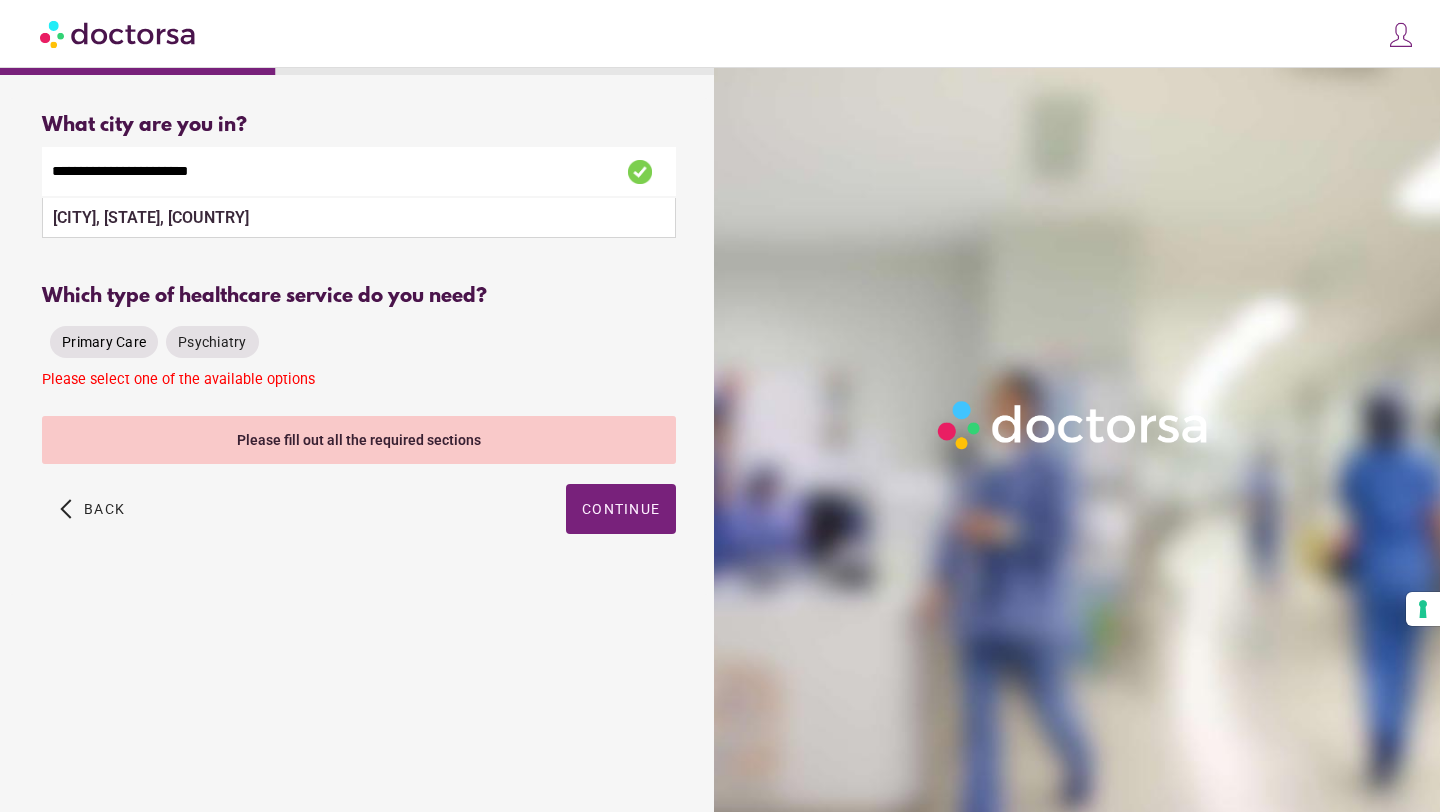 click on "Primary Care" at bounding box center (104, 342) 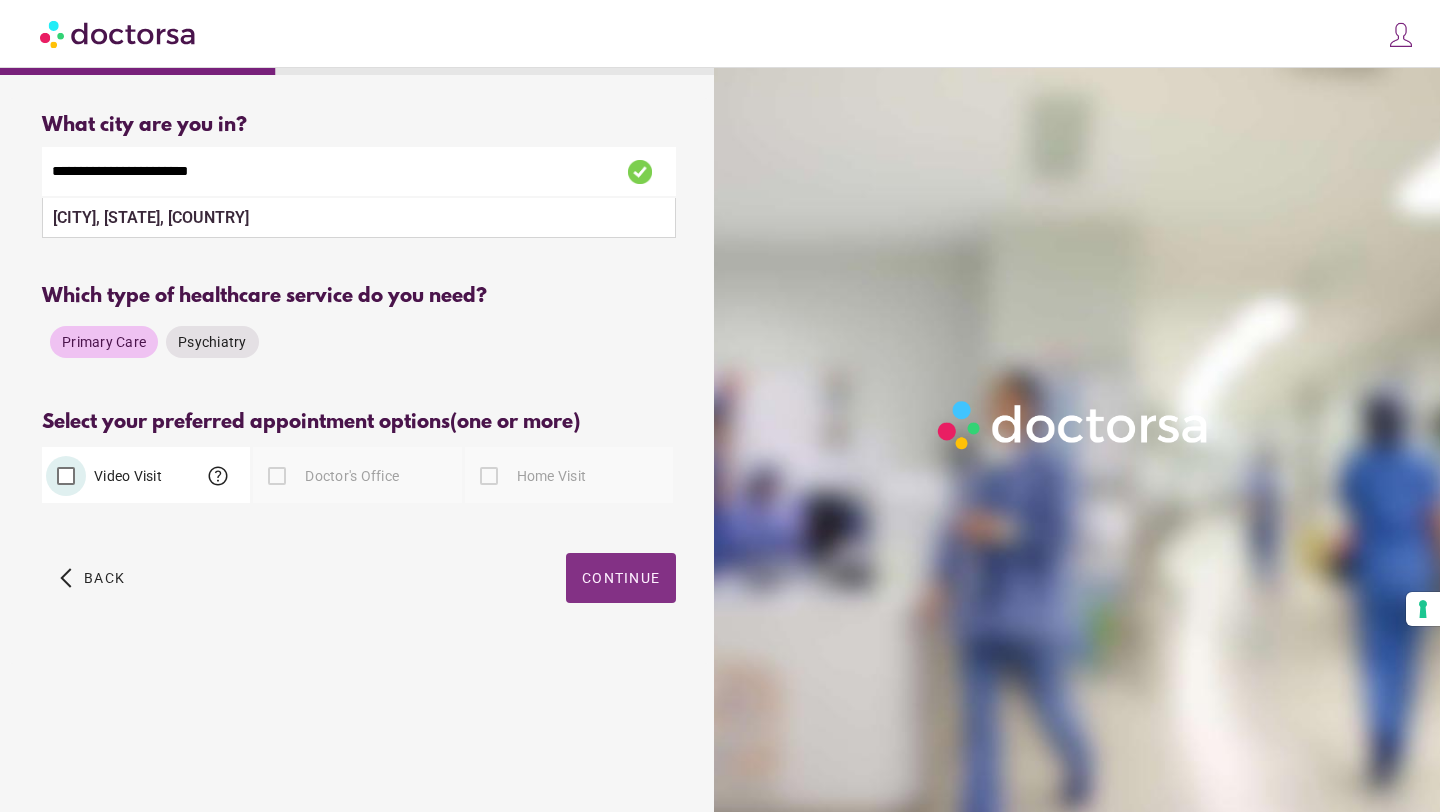 click on "Continue" at bounding box center [621, 578] 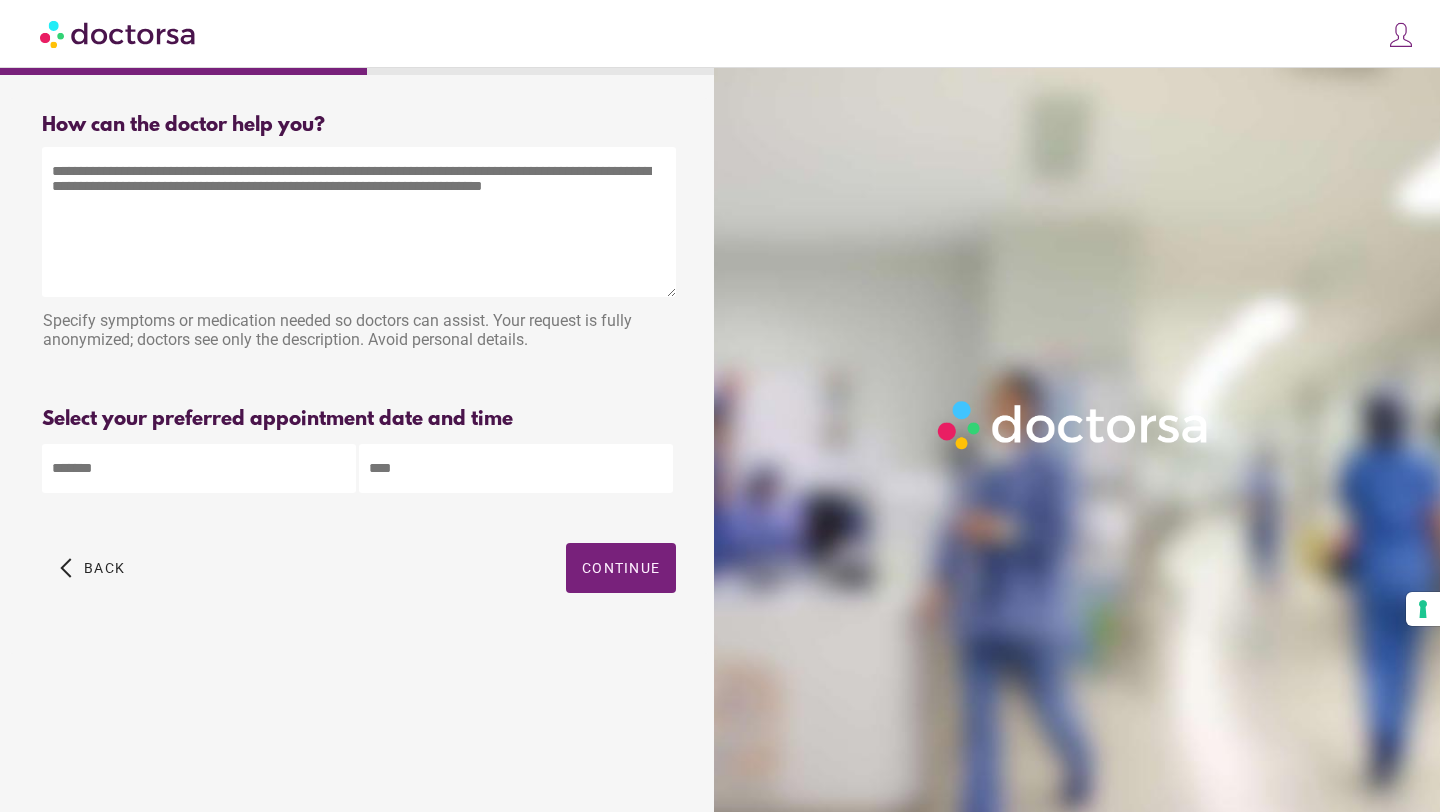 click at bounding box center (359, 222) 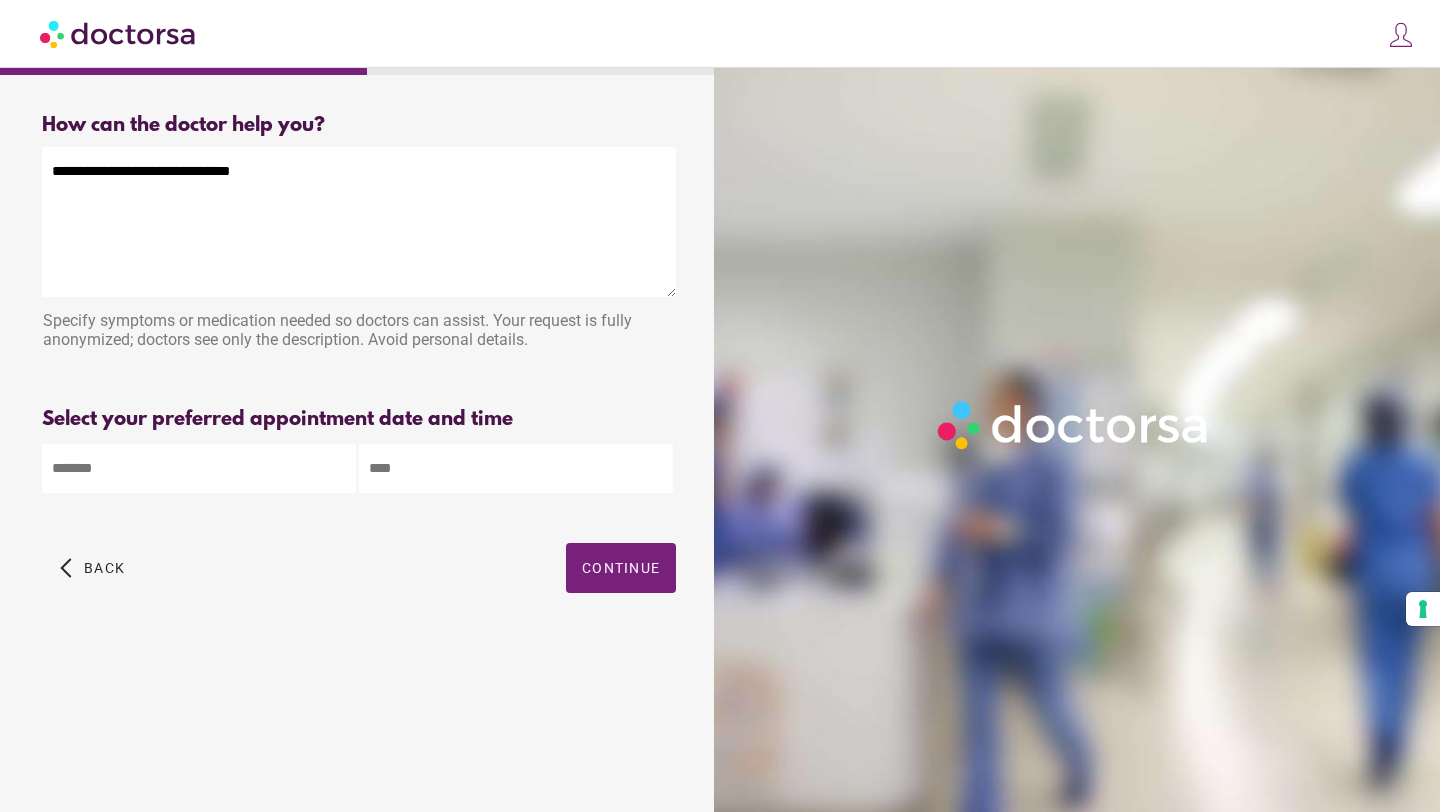 click on "**********" at bounding box center [720, 406] 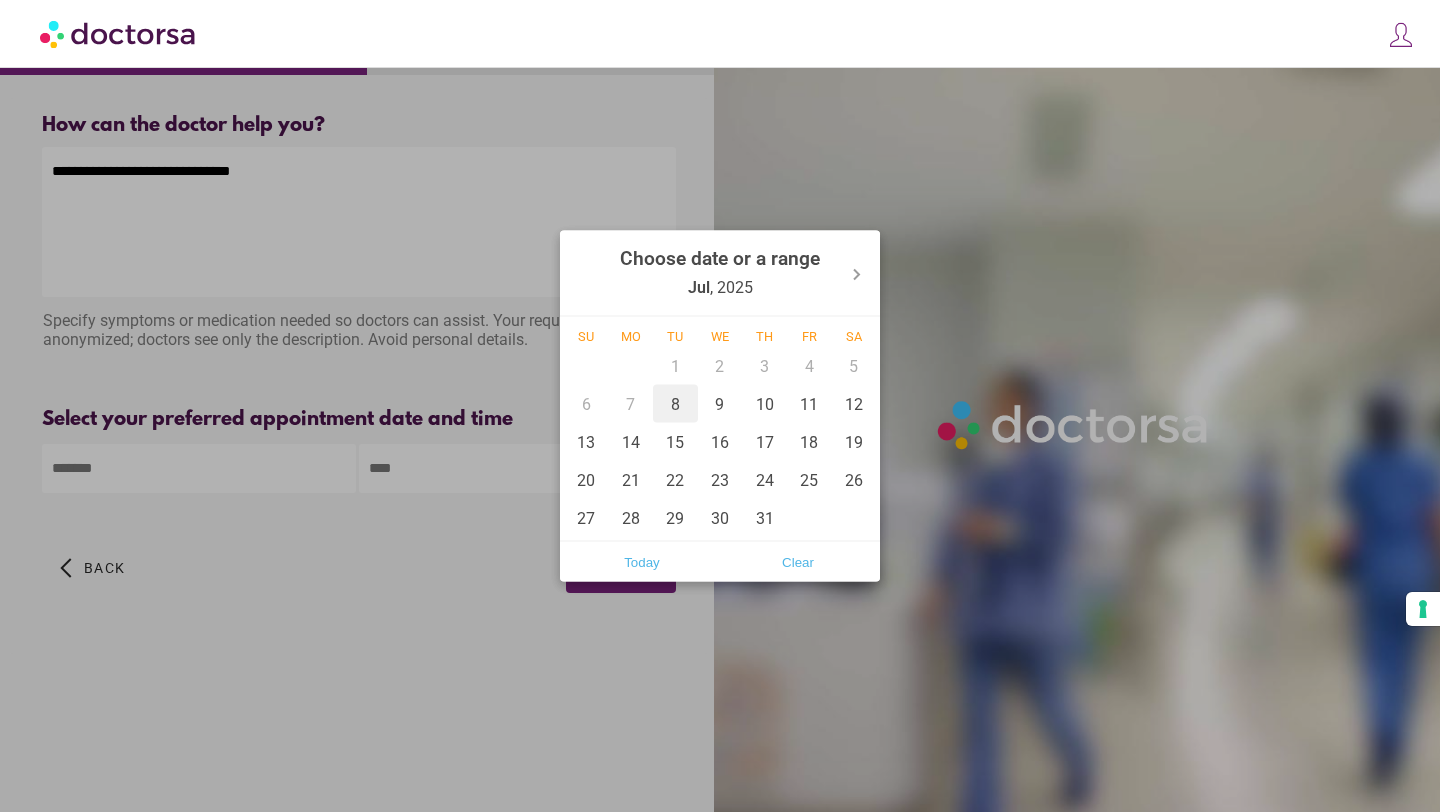 click on "8" at bounding box center [675, 404] 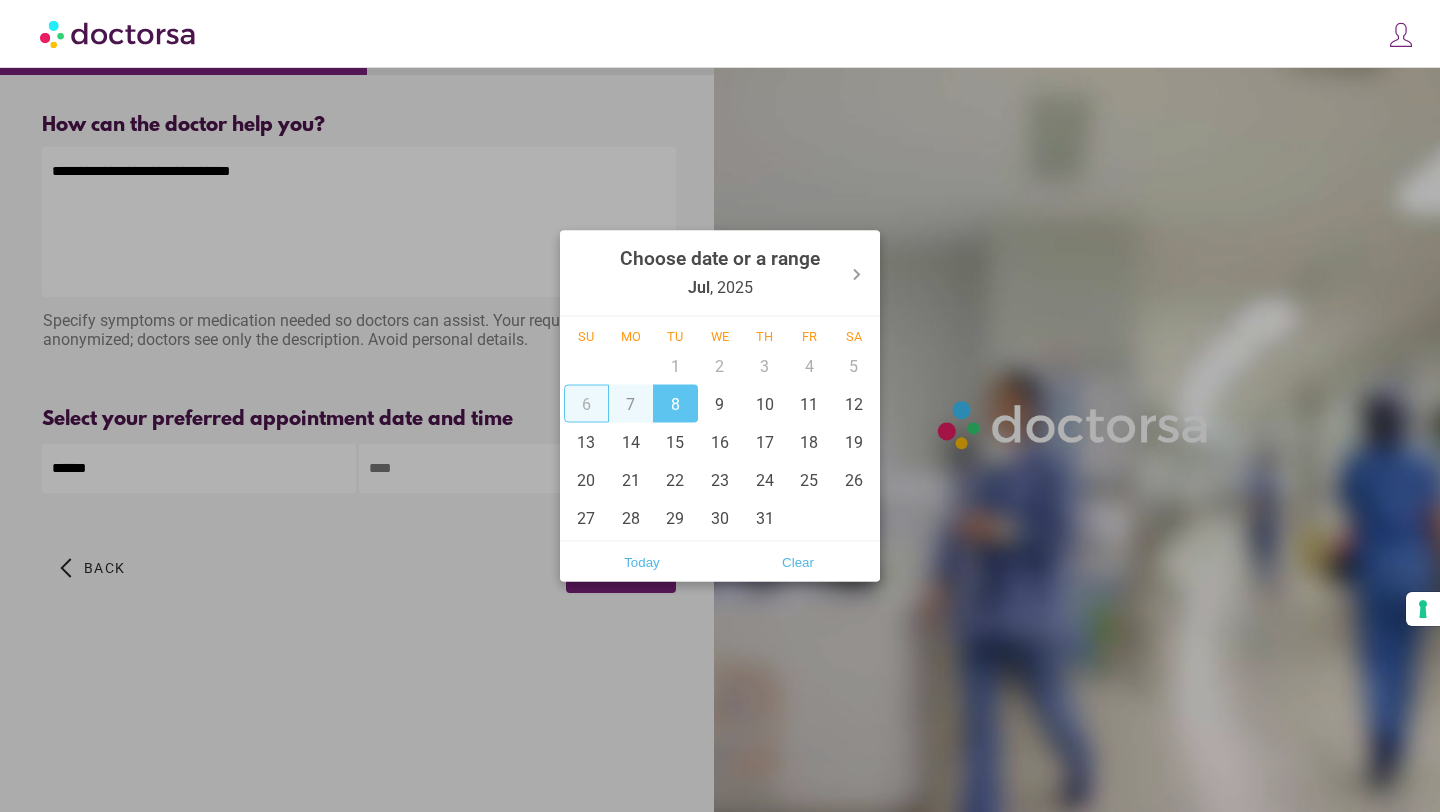 click at bounding box center [720, 406] 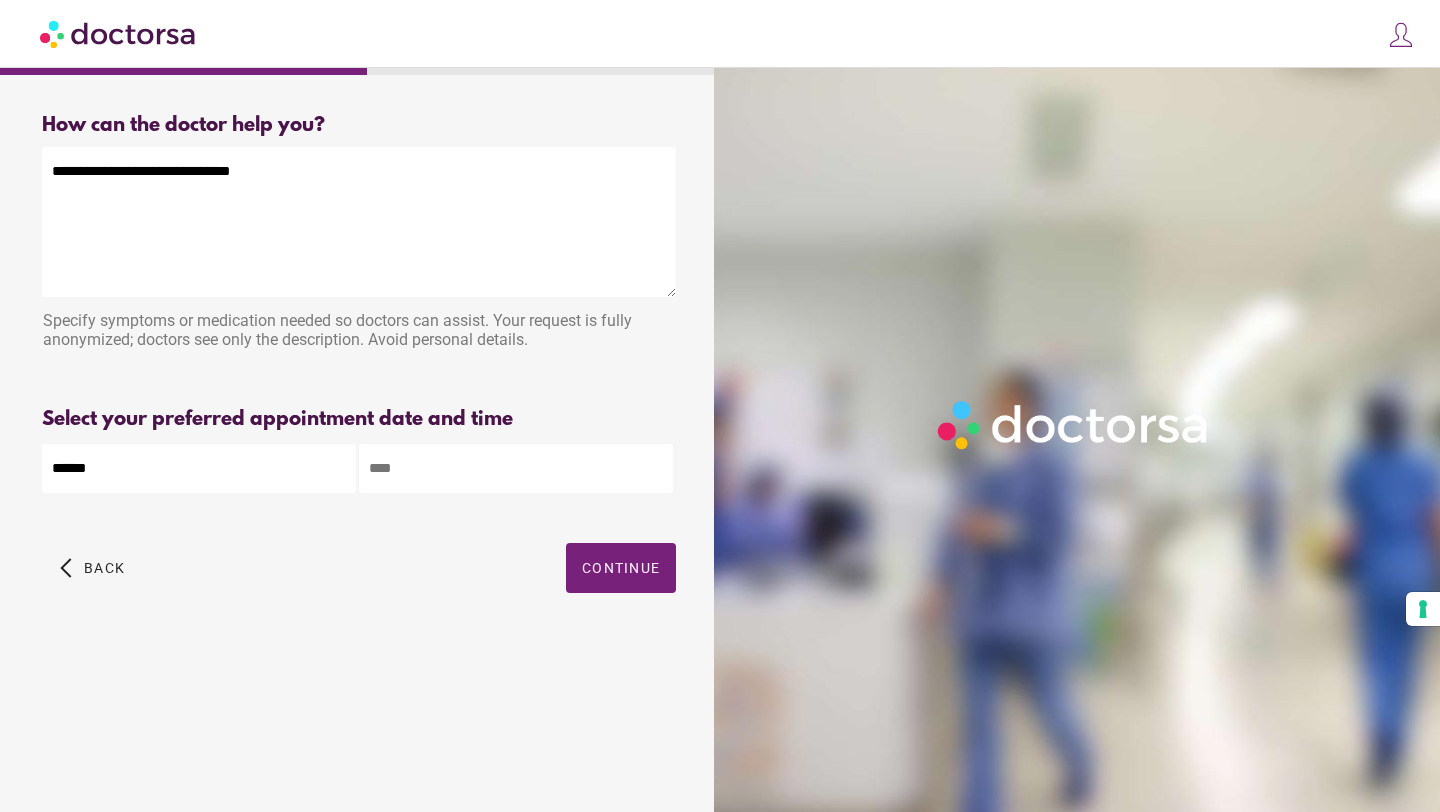 click at bounding box center [516, 468] 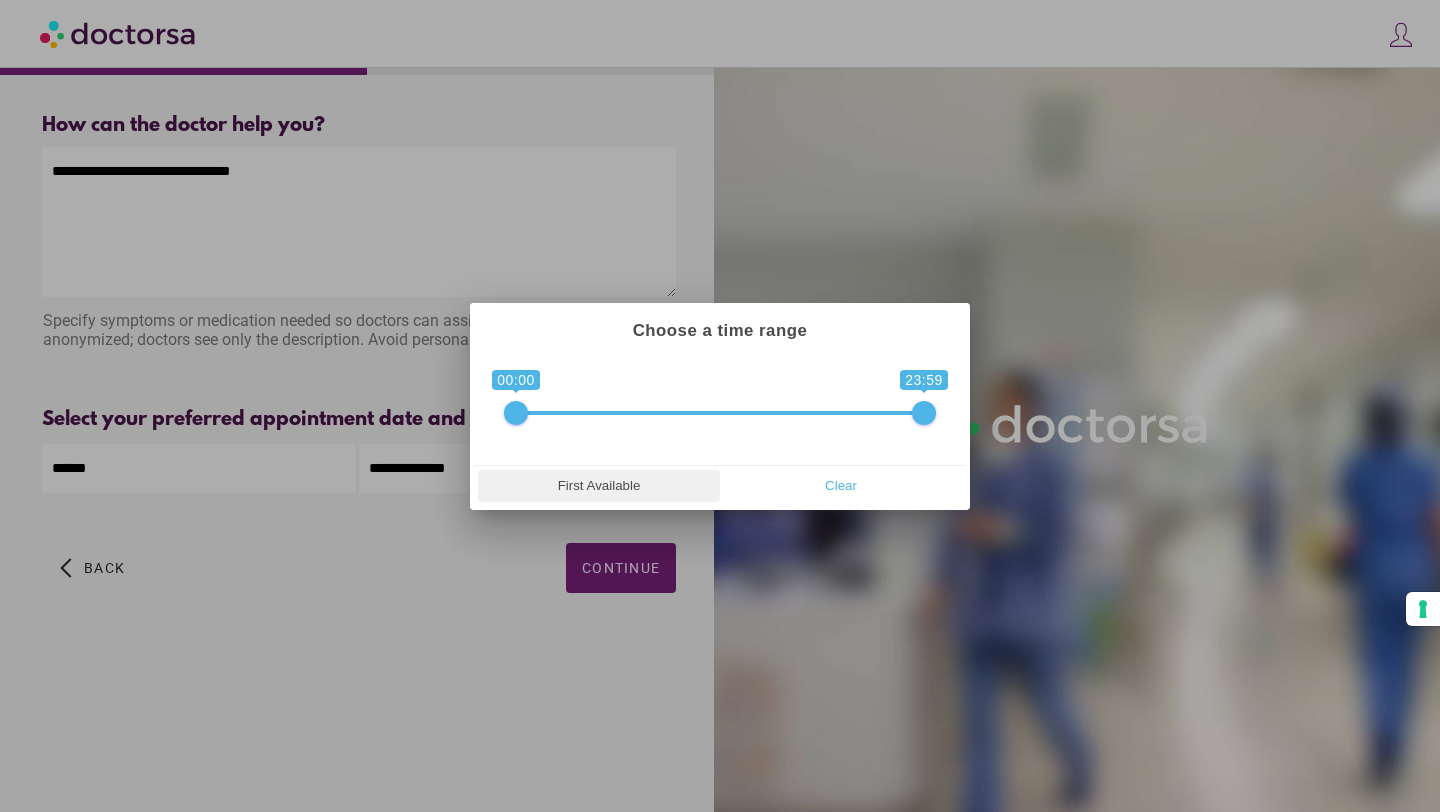 click on "First Available" at bounding box center (599, 486) 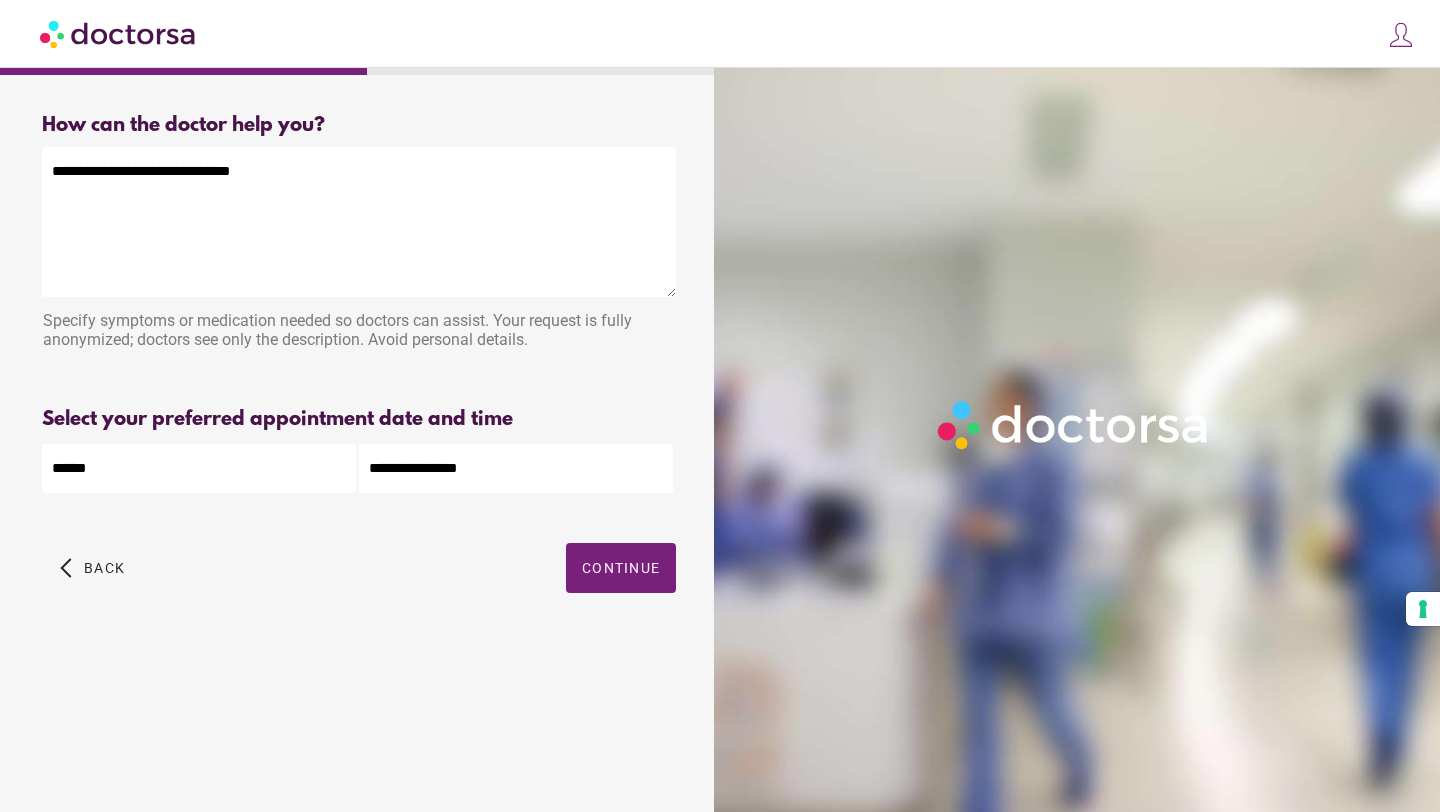click on "**********" at bounding box center (359, 222) 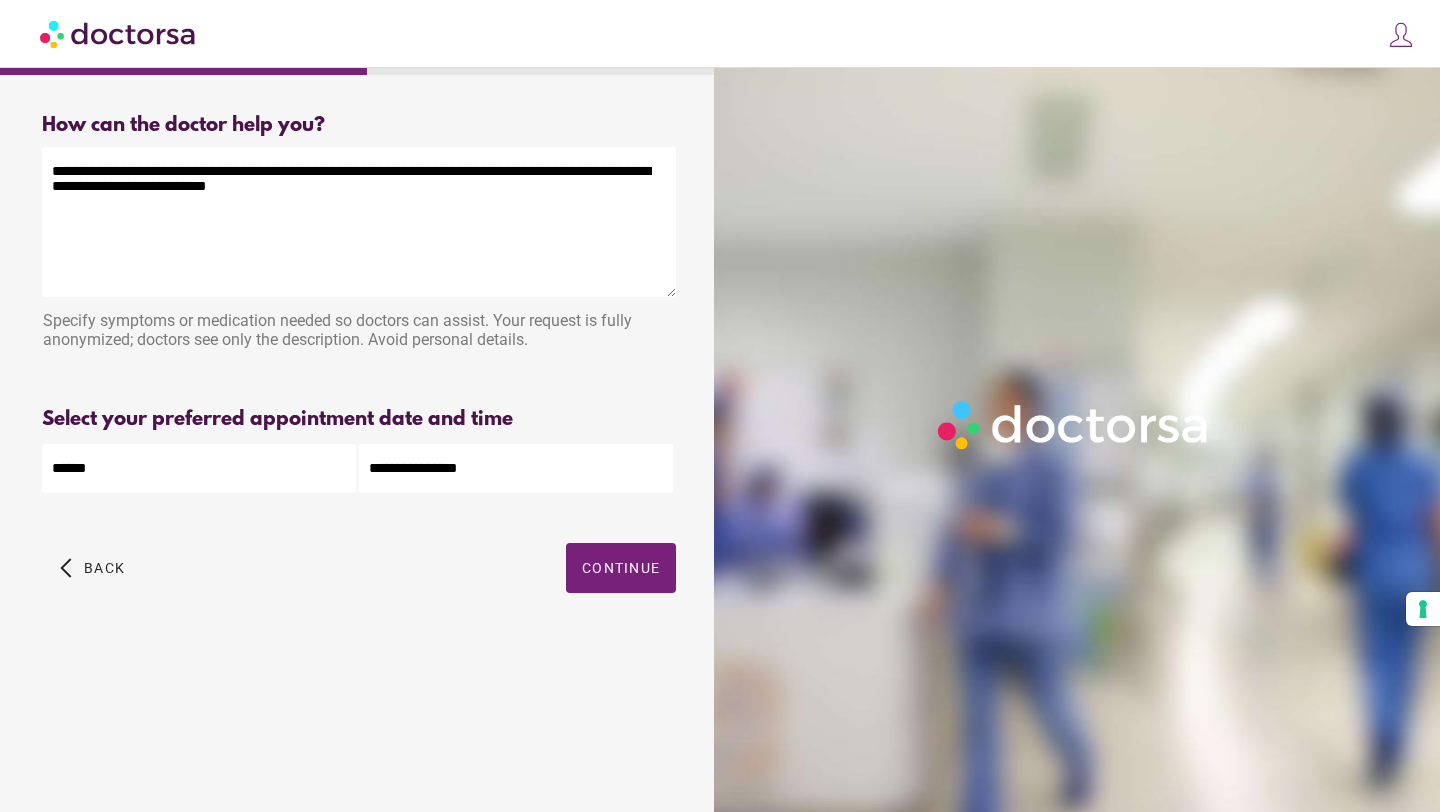 click on "**********" at bounding box center (359, 222) 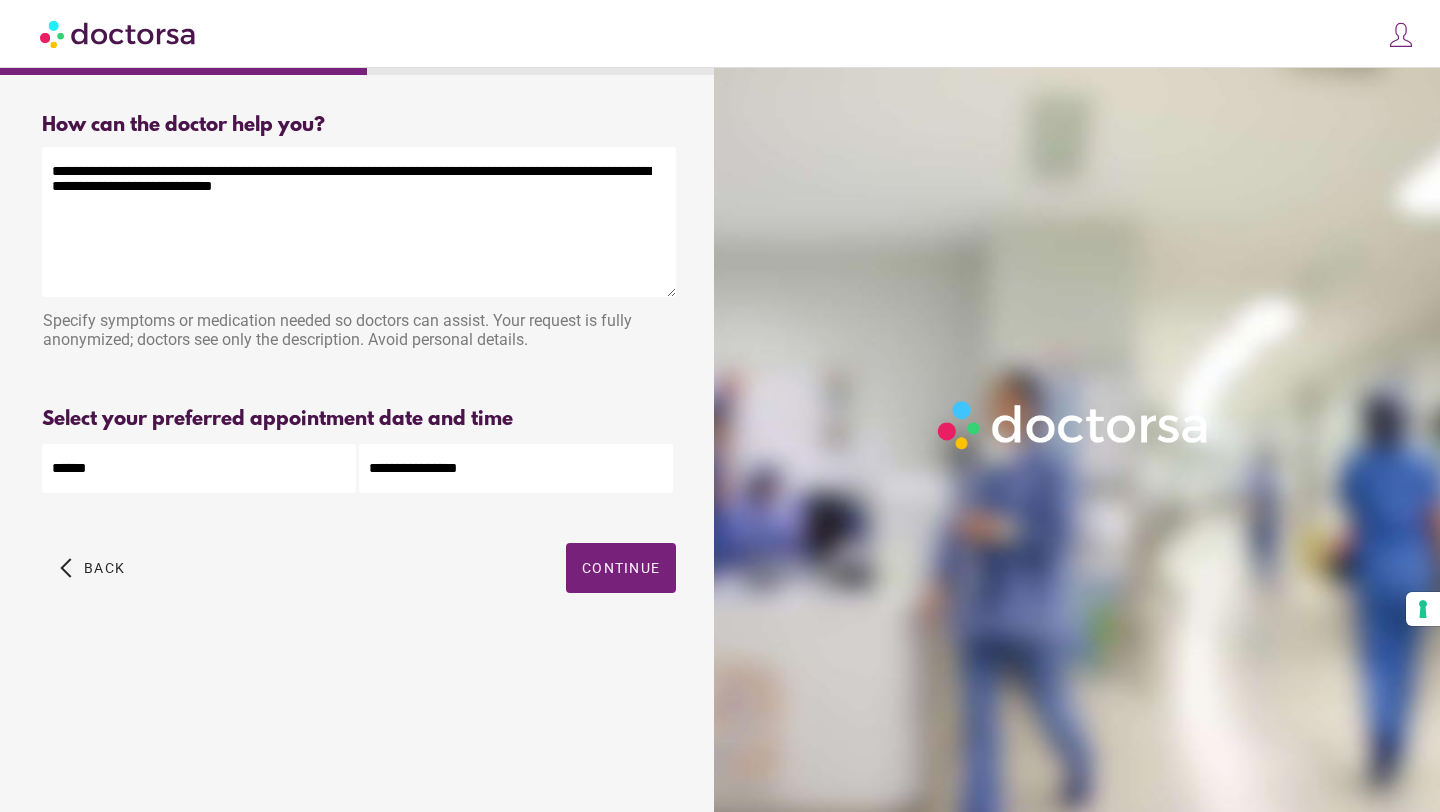click on "**********" at bounding box center [359, 222] 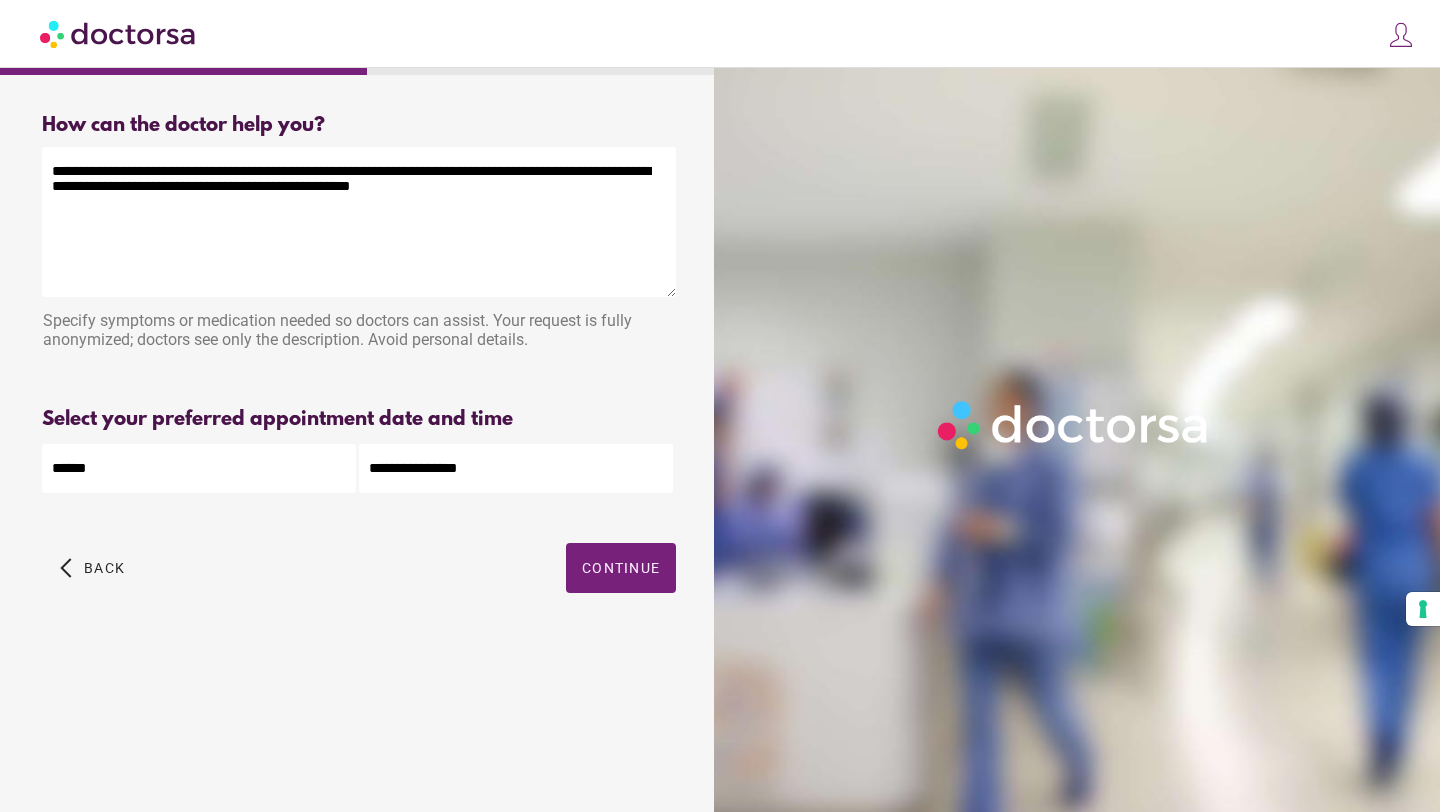 click on "**********" at bounding box center [359, 222] 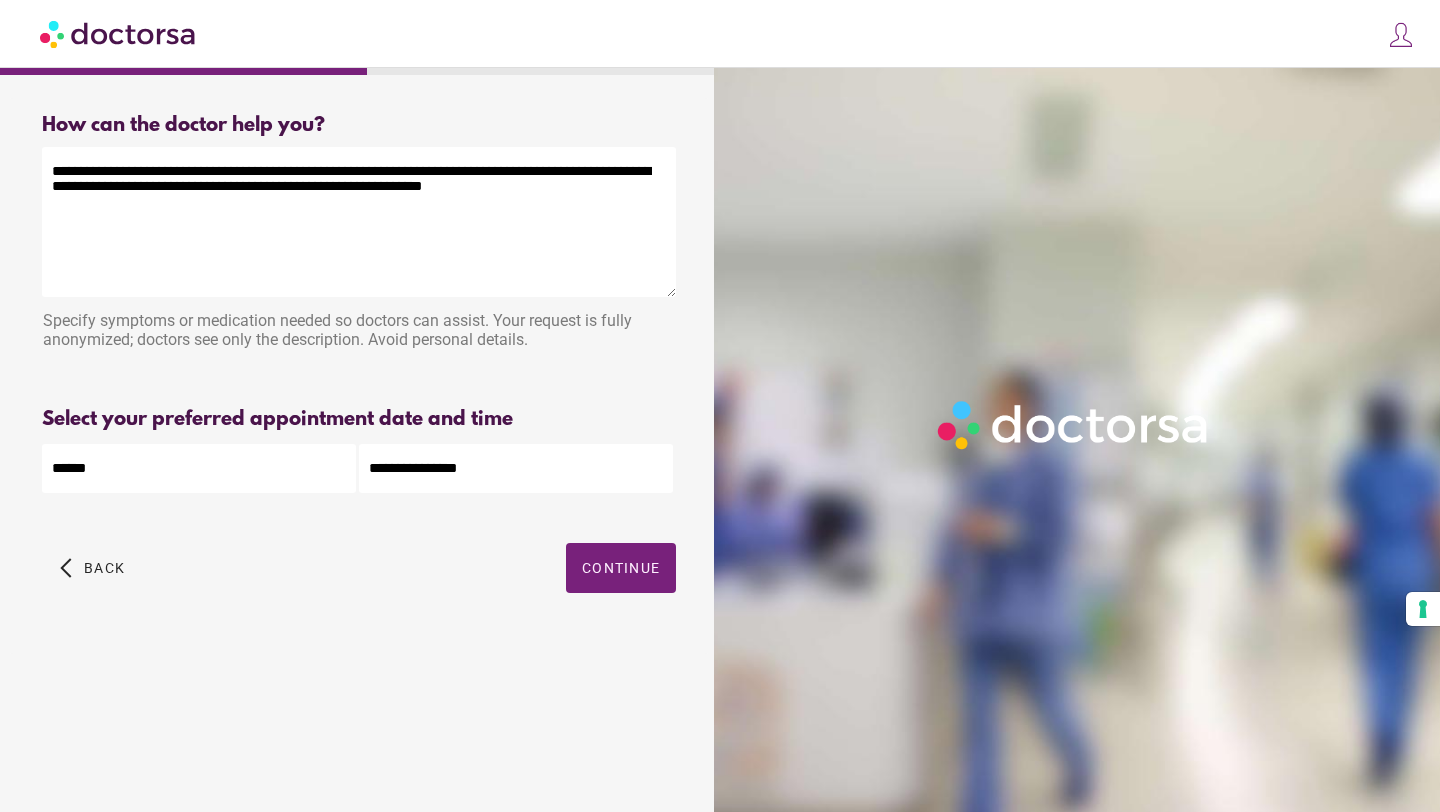 click on "**********" at bounding box center [359, 222] 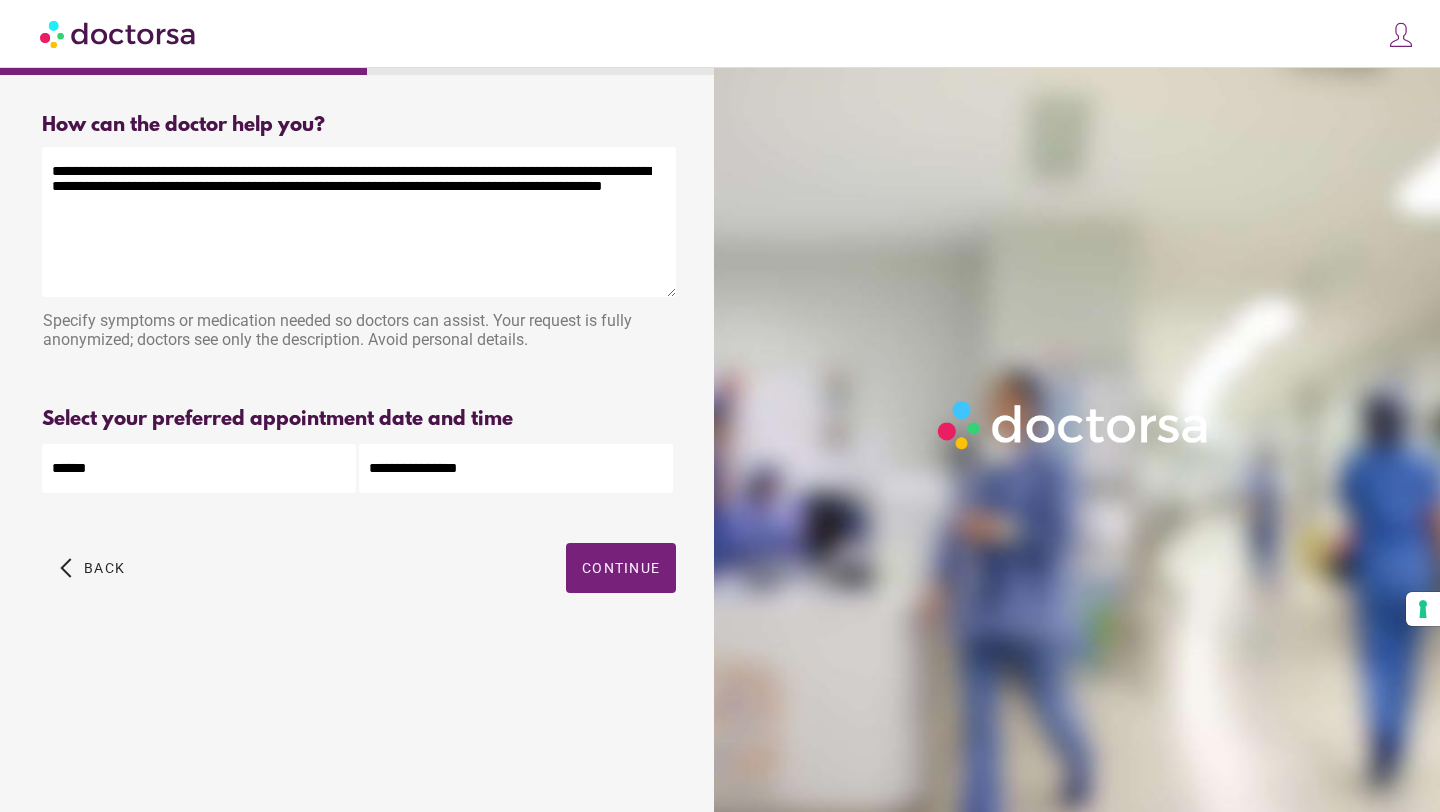 click on "**********" at bounding box center [359, 222] 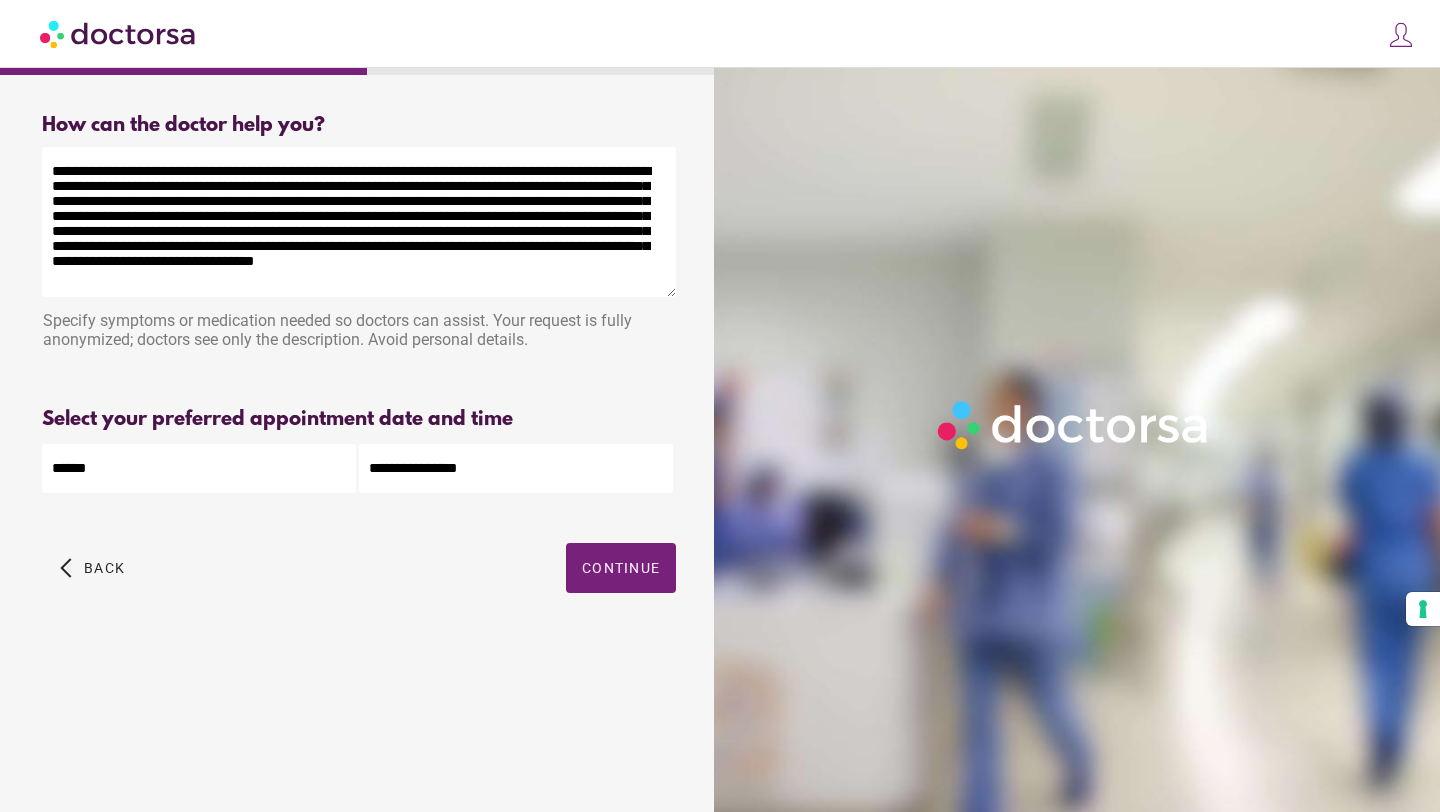 click on "**********" at bounding box center [359, 222] 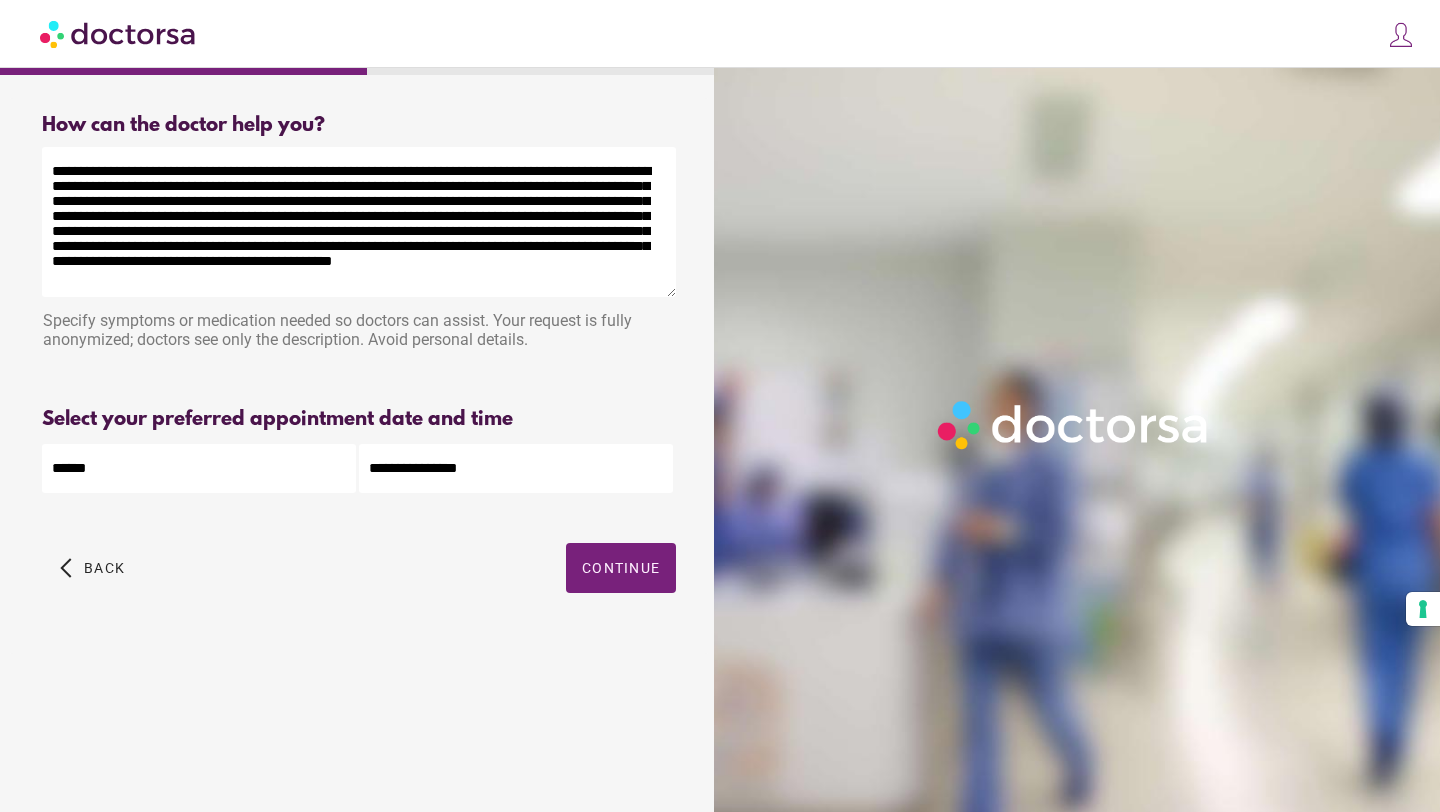 click on "**********" at bounding box center (359, 222) 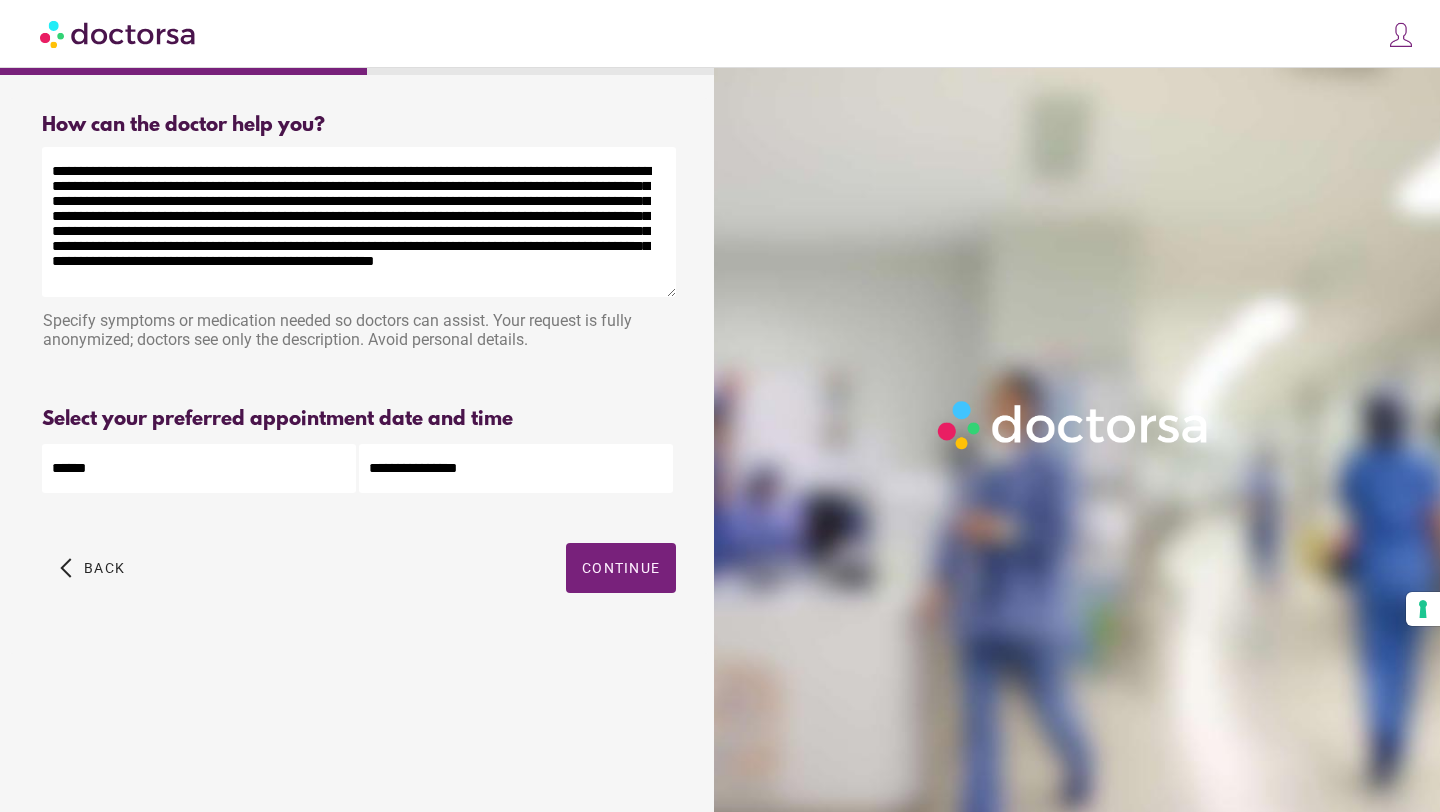 click on "**********" at bounding box center (359, 222) 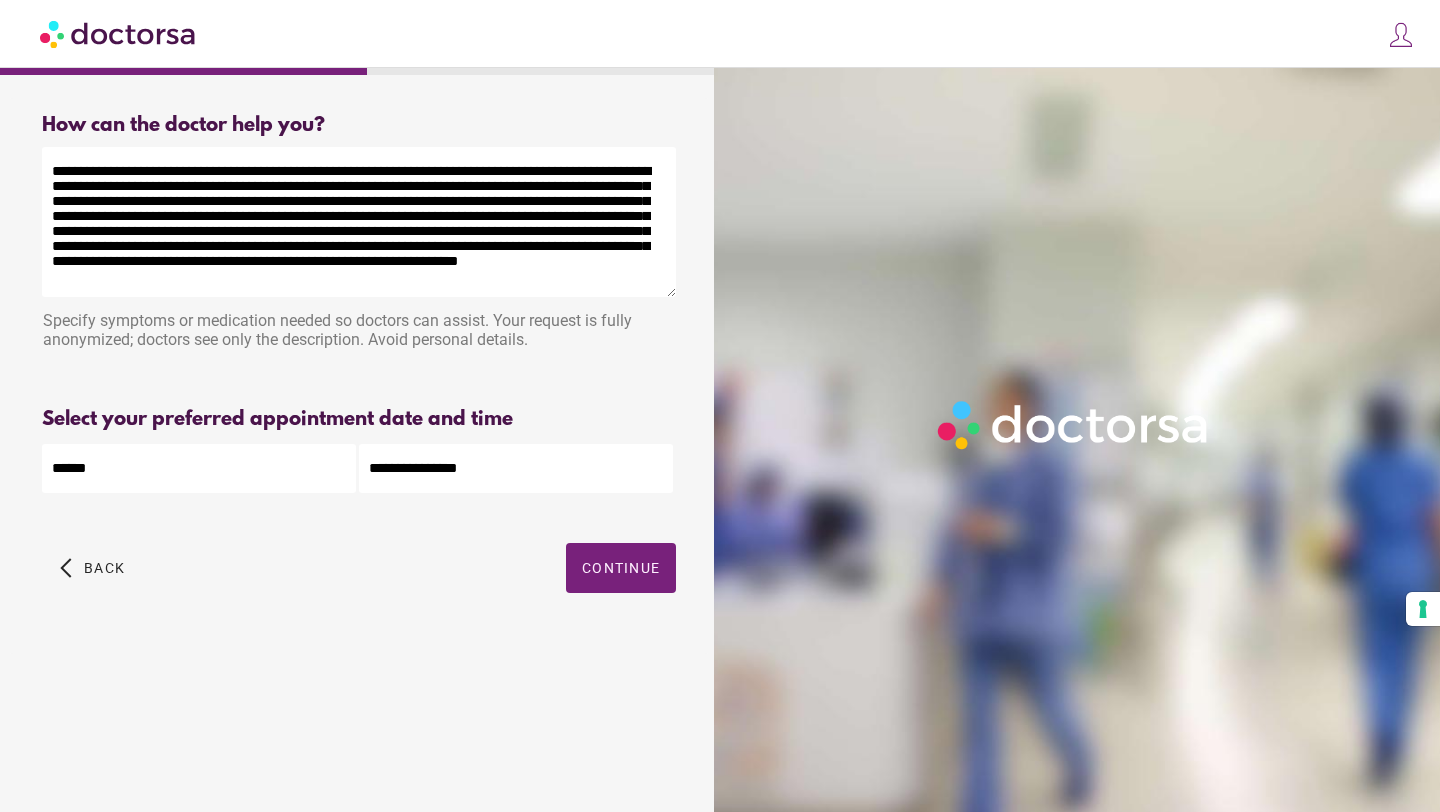 click on "**********" at bounding box center [359, 222] 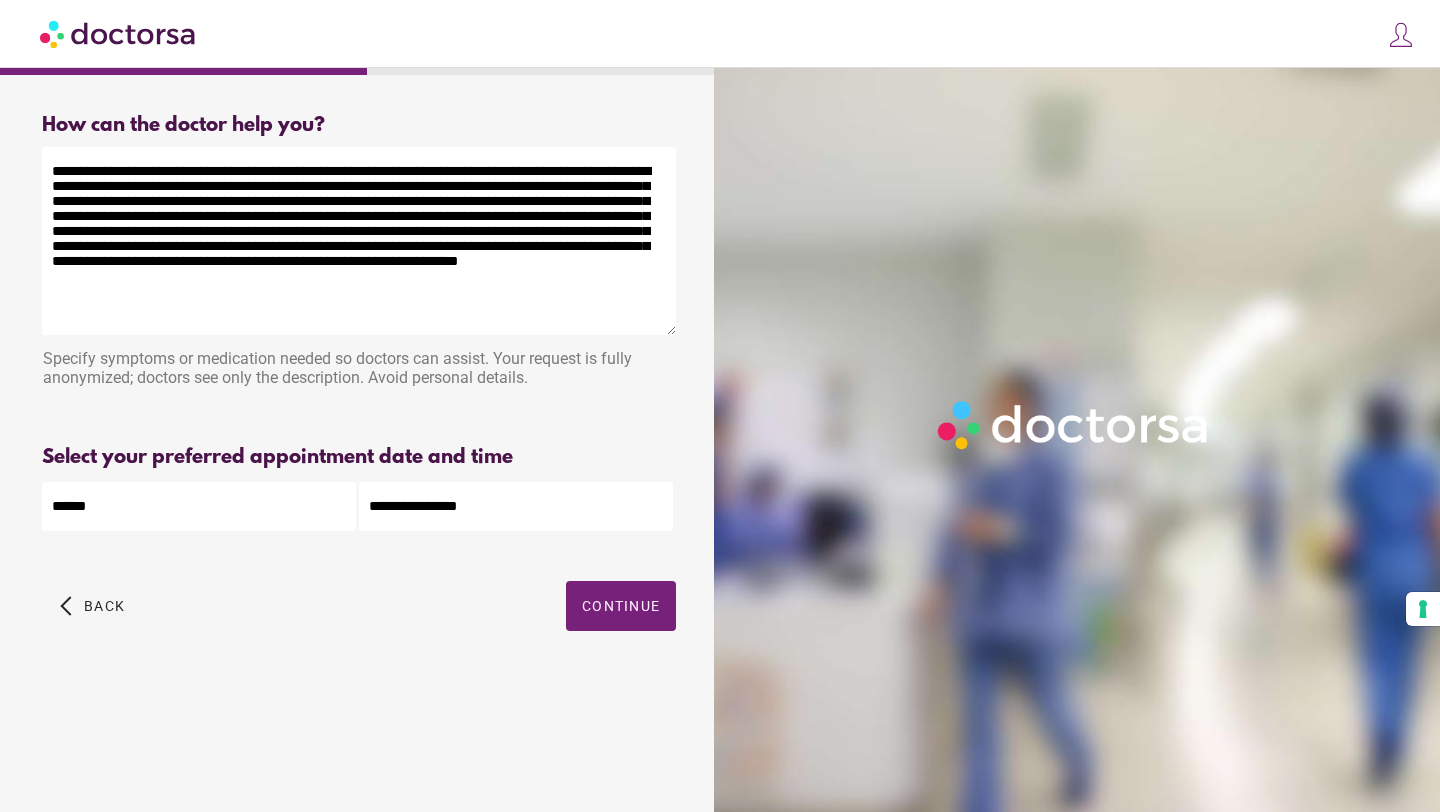 drag, startPoint x: 671, startPoint y: 292, endPoint x: 671, endPoint y: 330, distance: 38 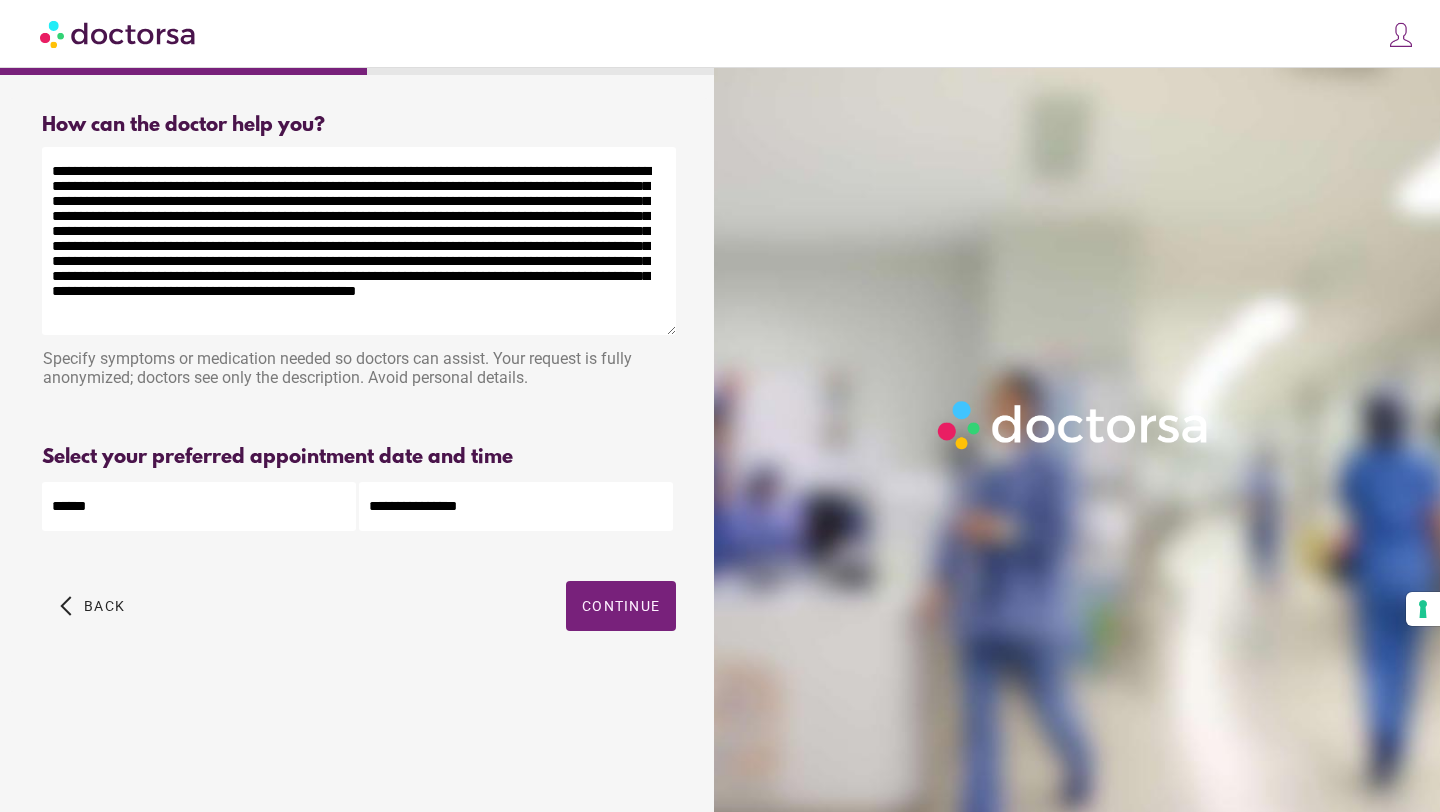 click on "**********" at bounding box center (359, 241) 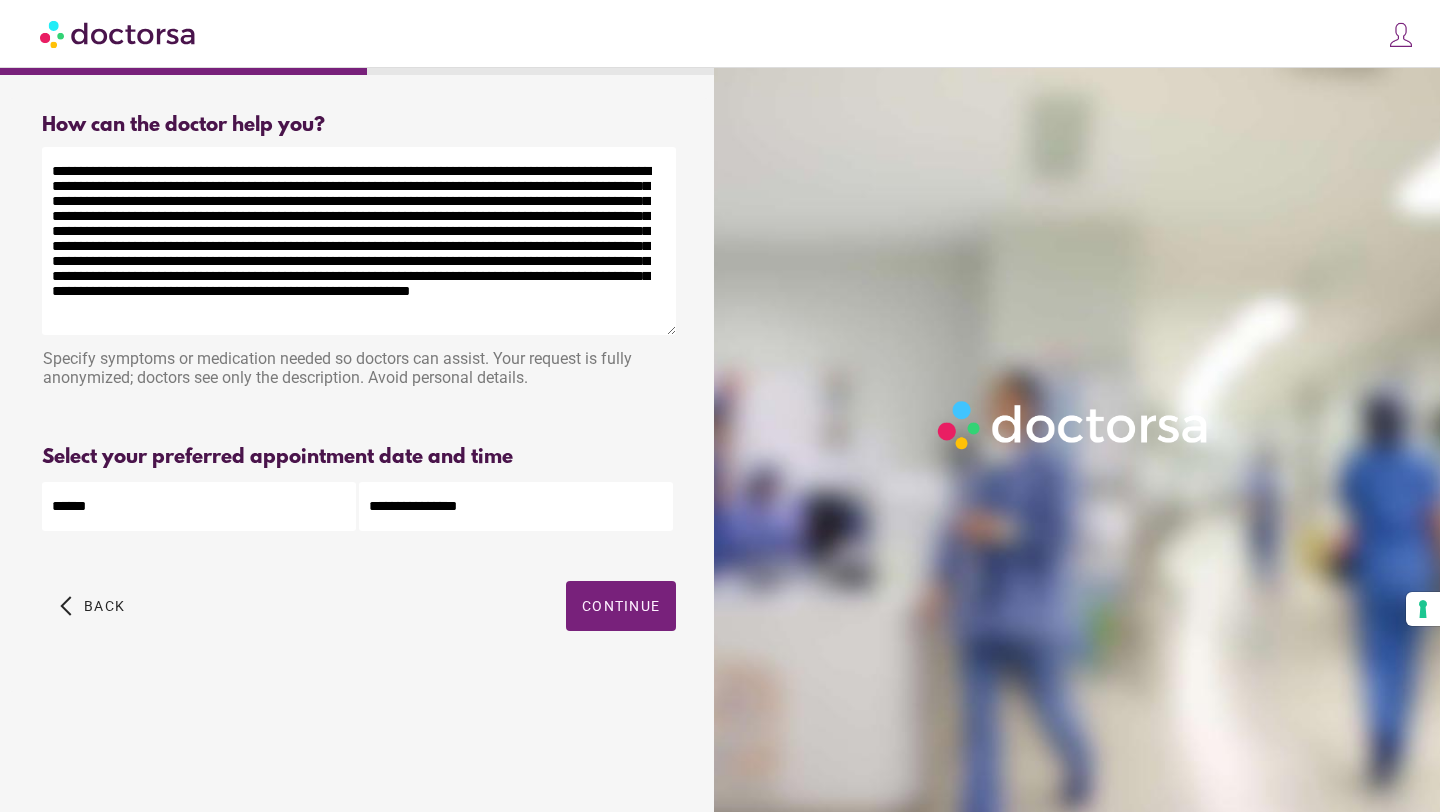click on "**********" at bounding box center (359, 241) 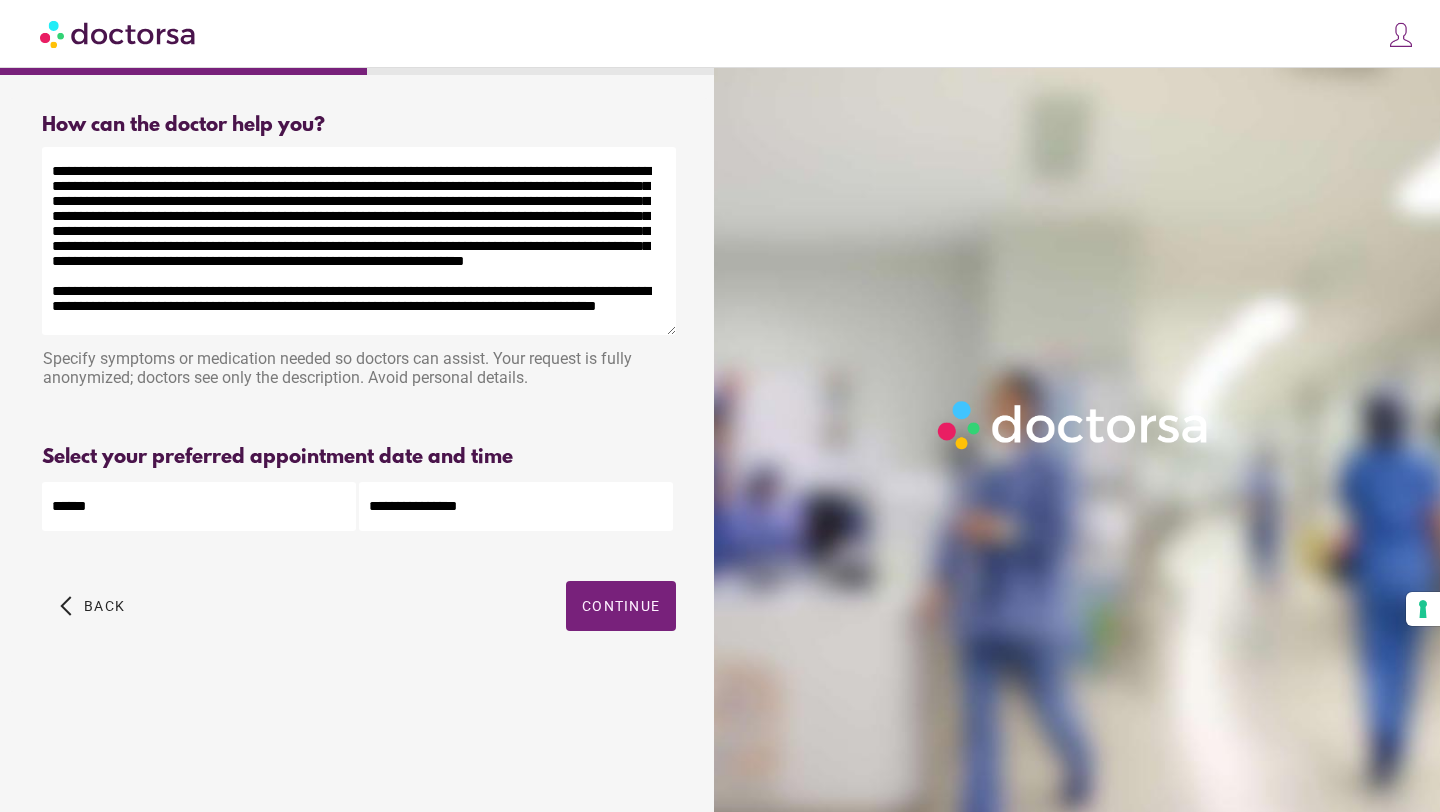 click on "**********" at bounding box center (359, 241) 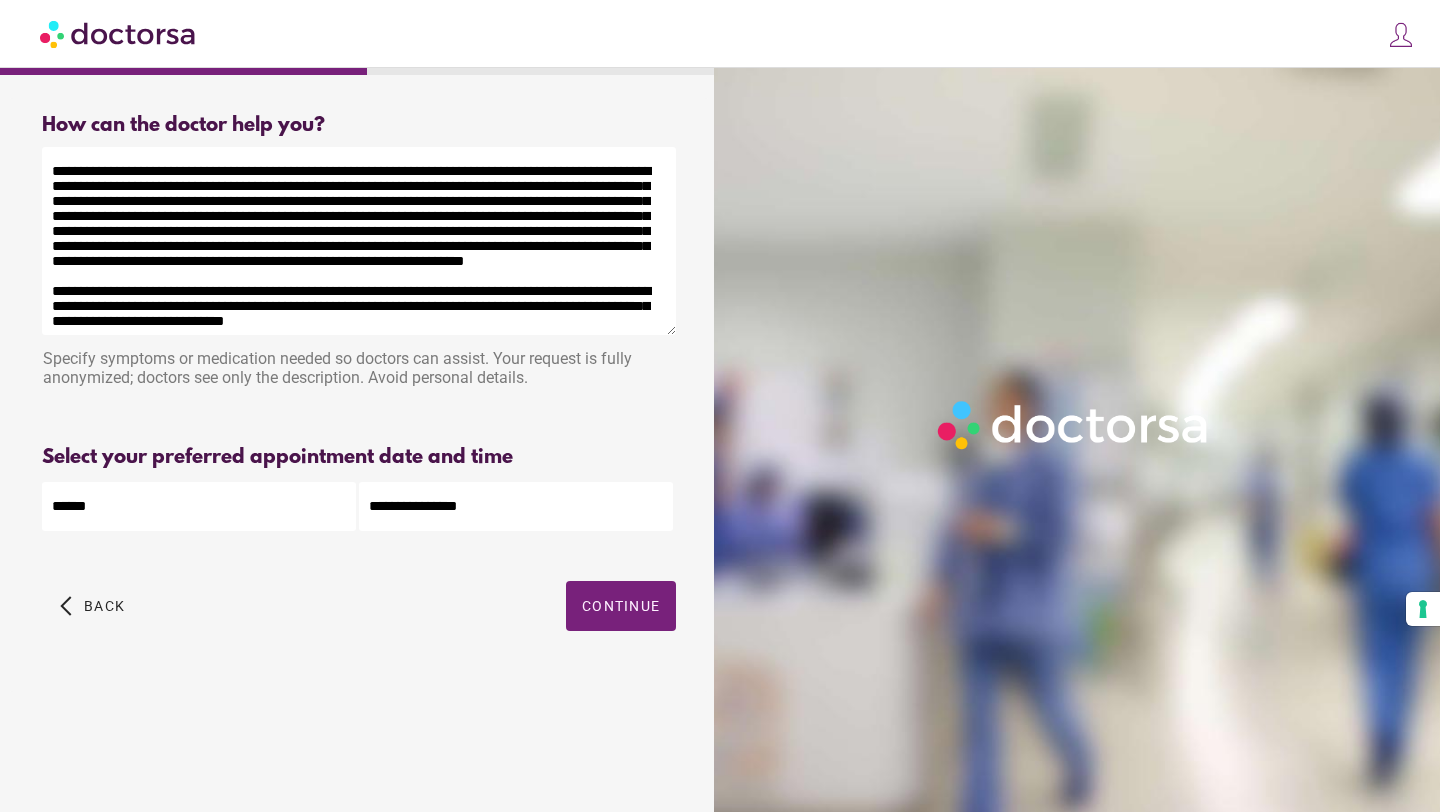 scroll, scrollTop: 33, scrollLeft: 0, axis: vertical 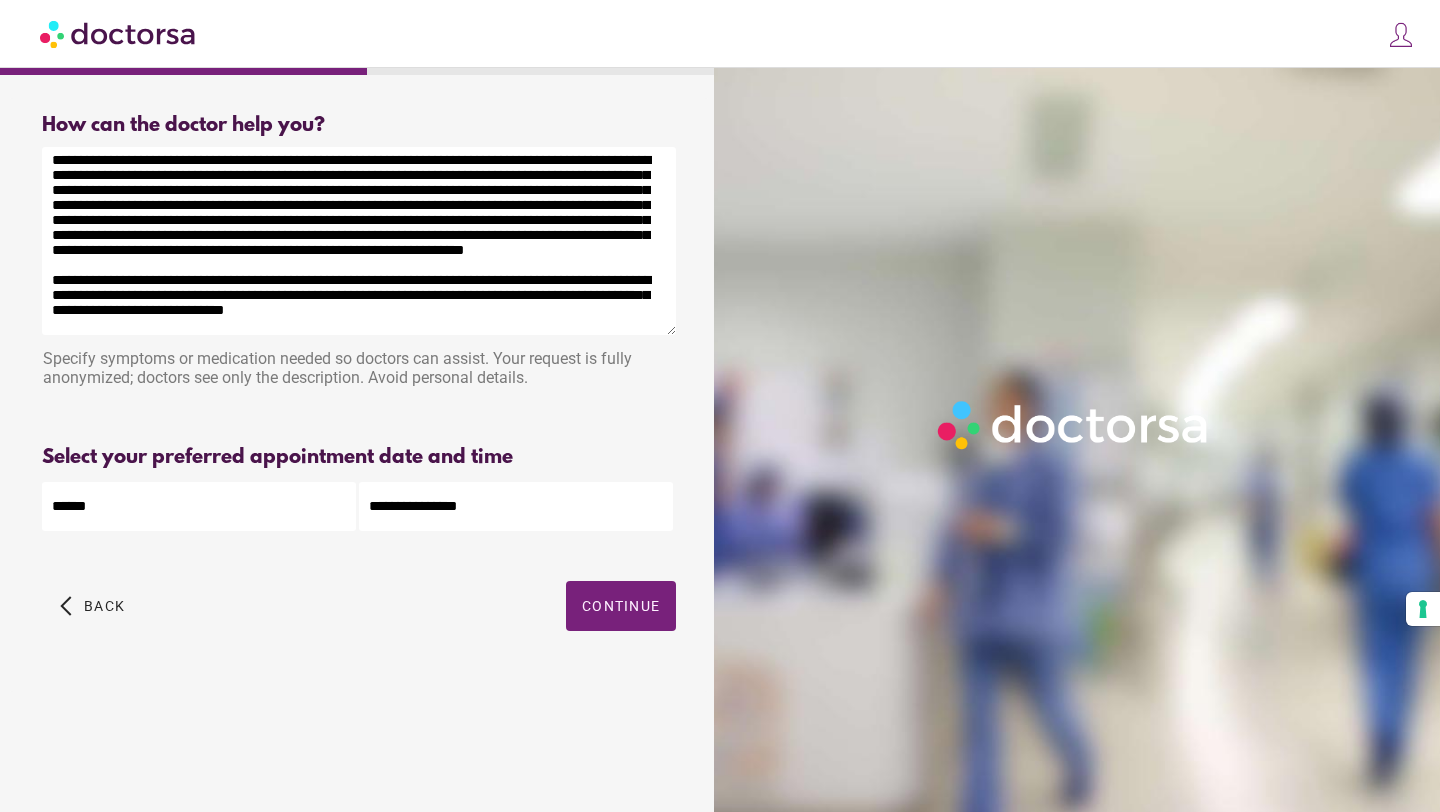 click on "**********" at bounding box center (359, 241) 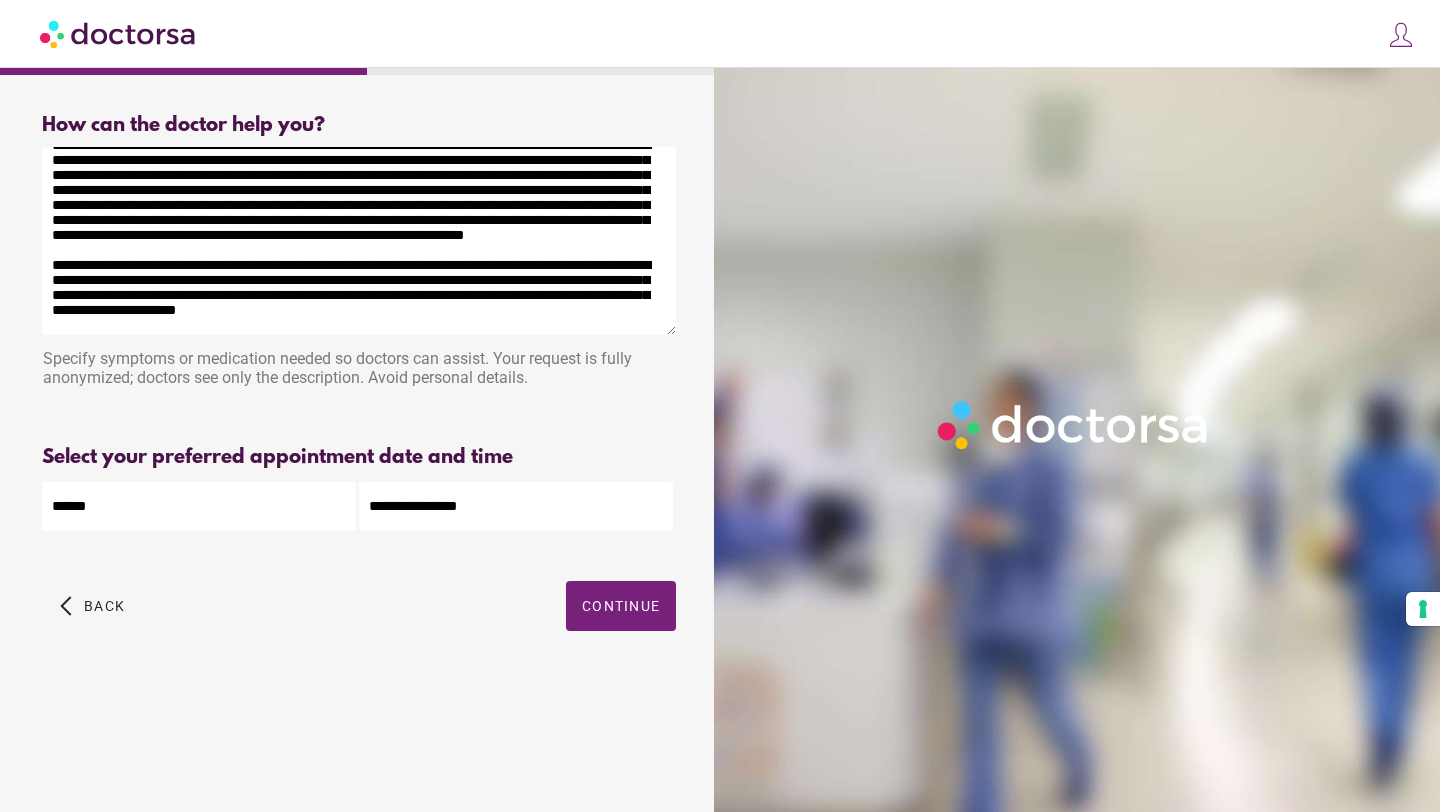 scroll, scrollTop: 0, scrollLeft: 0, axis: both 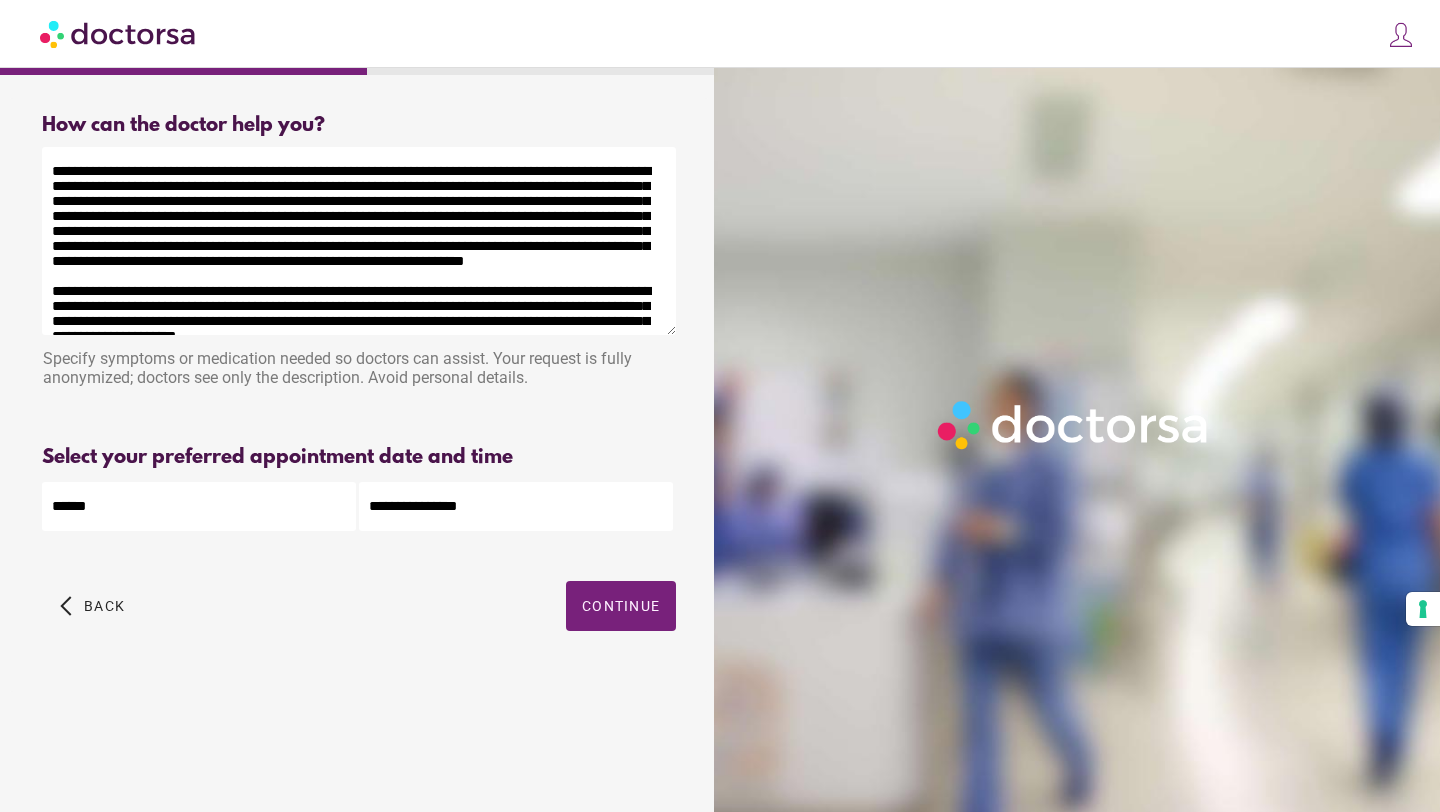 click on "**********" at bounding box center [359, 241] 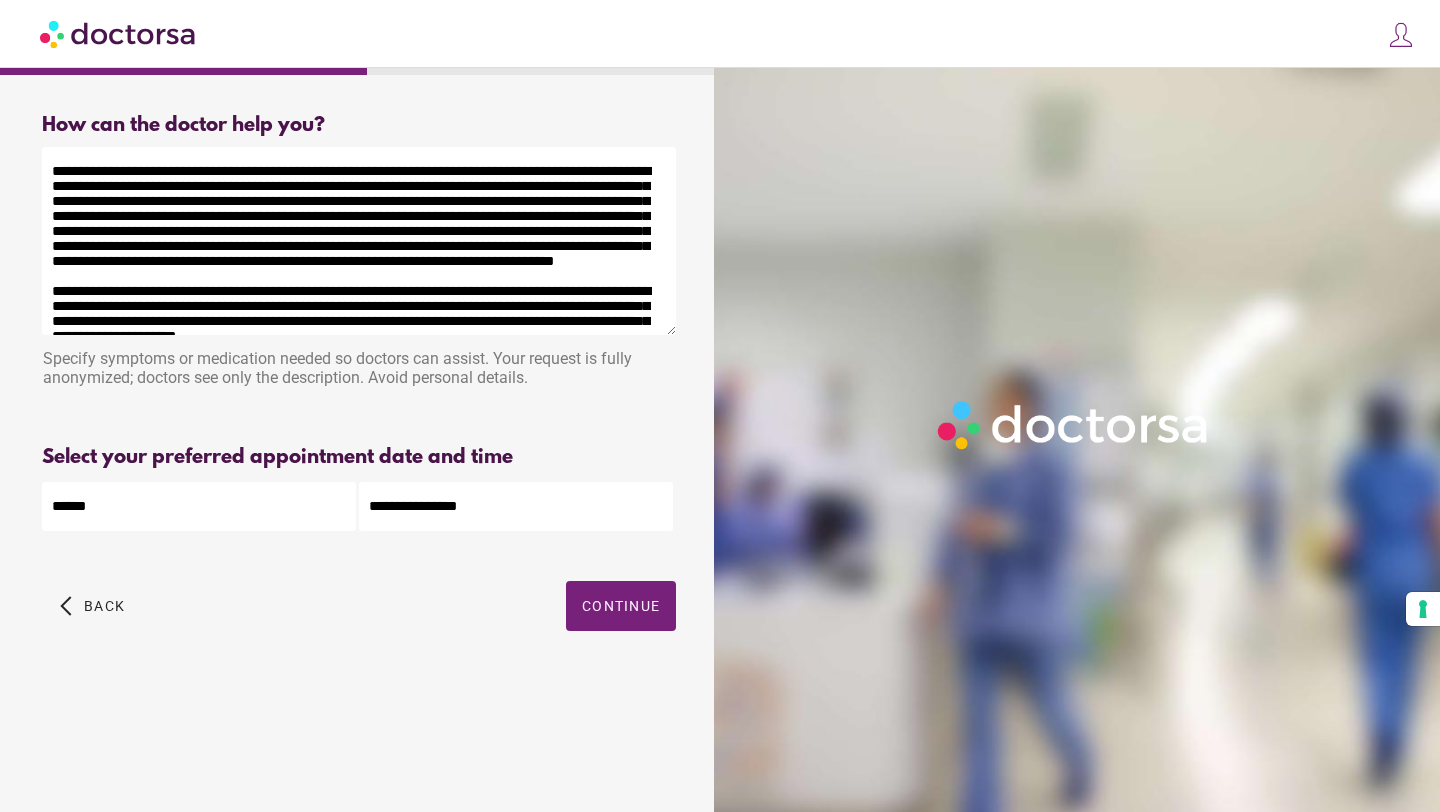 click on "**********" at bounding box center (359, 241) 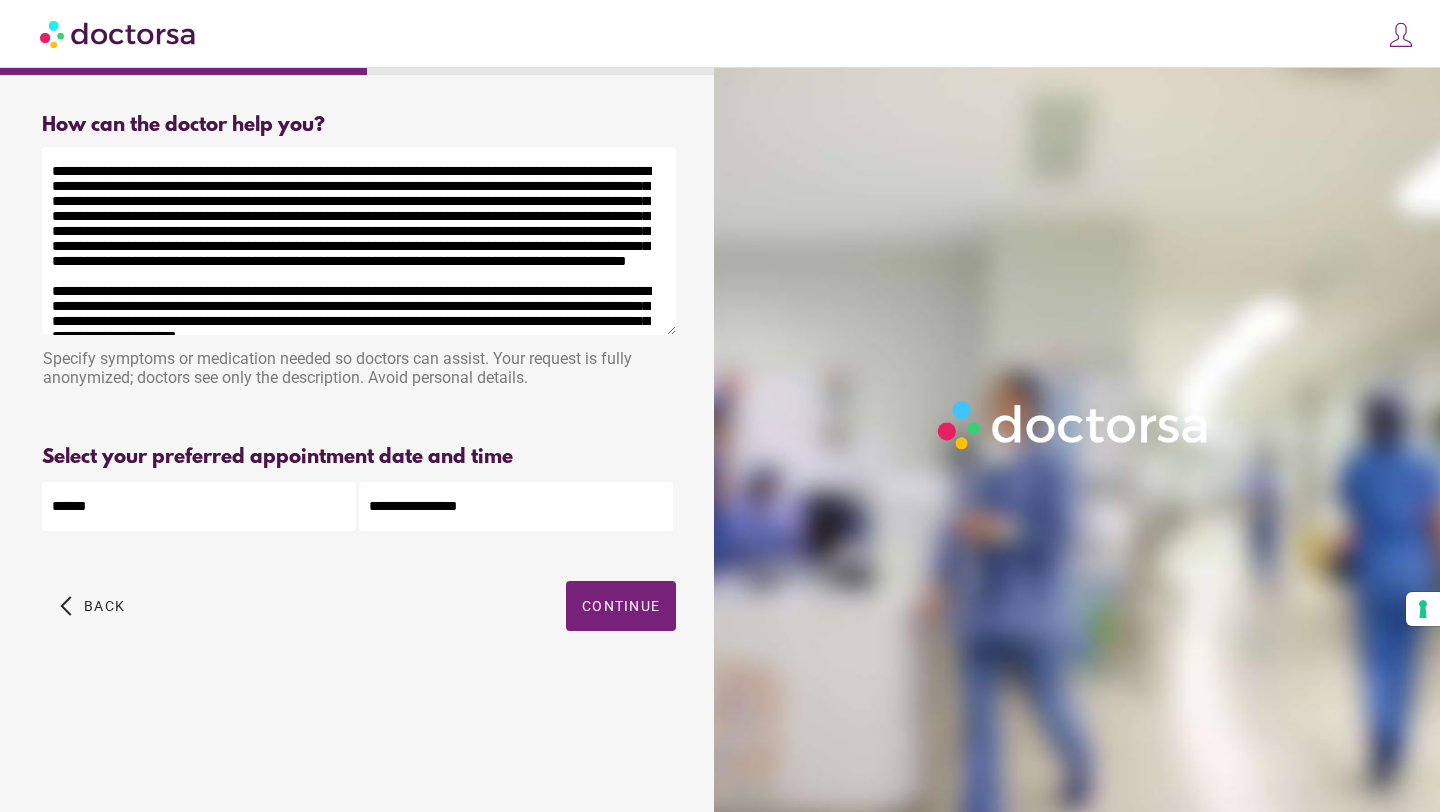 click on "**********" at bounding box center (359, 241) 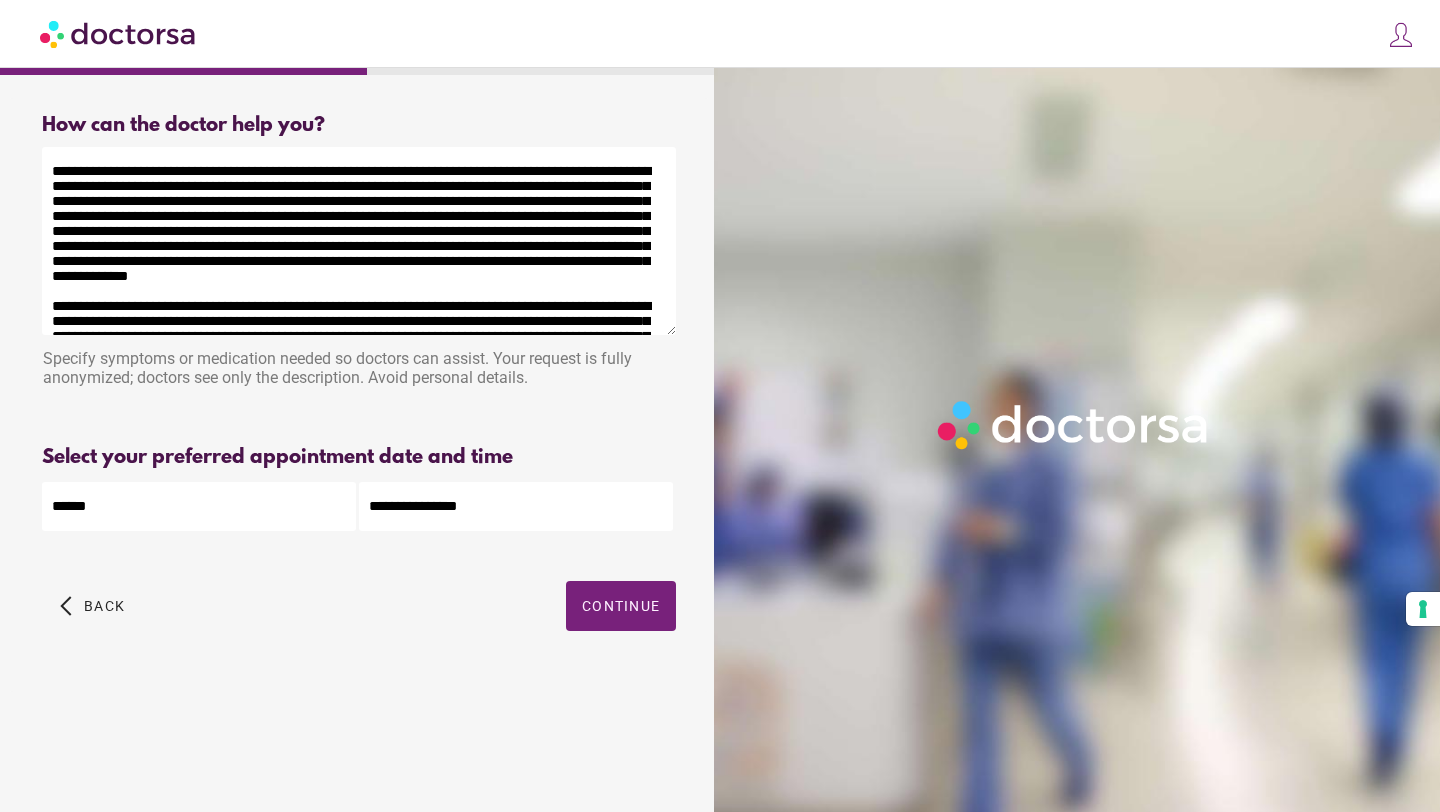 click at bounding box center (359, 241) 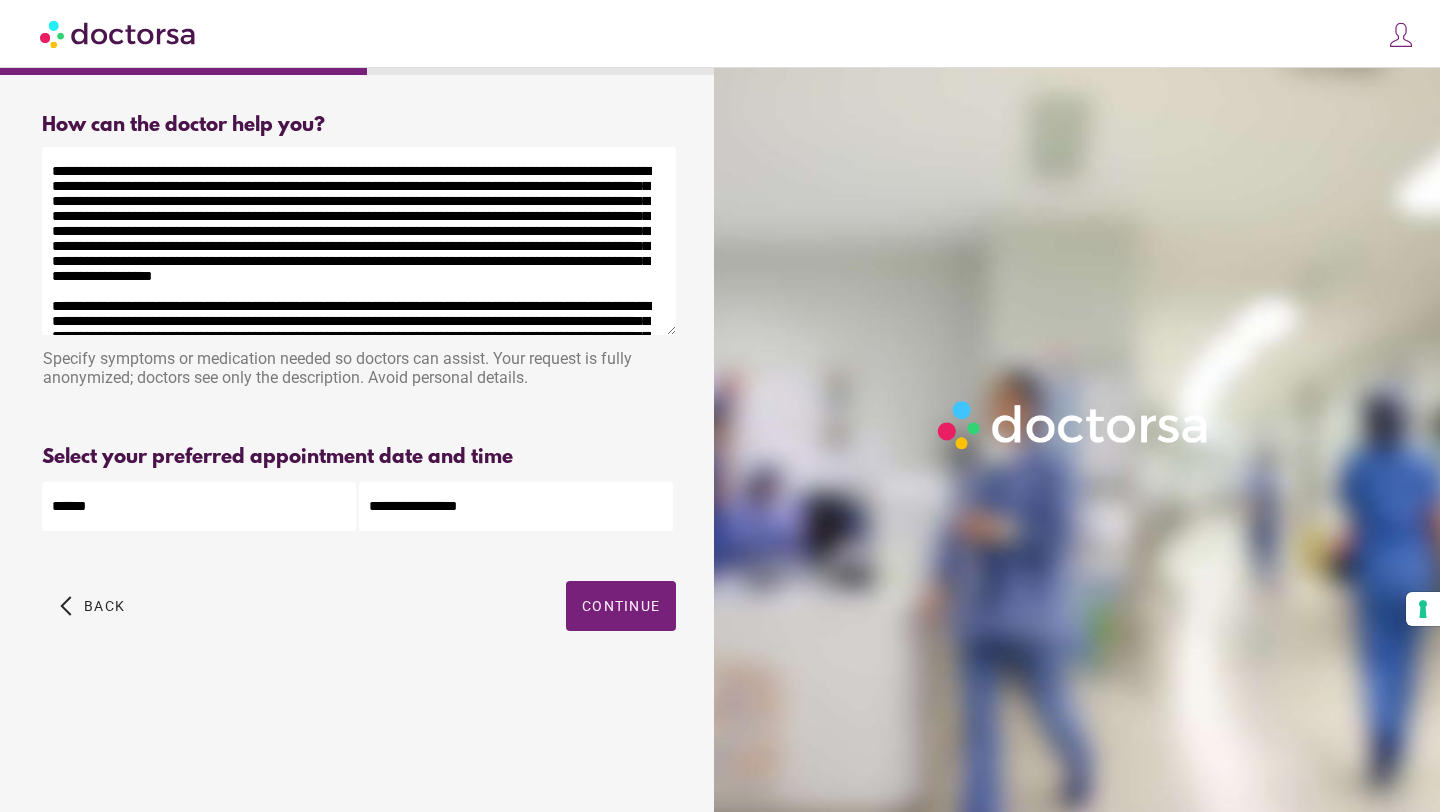 drag, startPoint x: 351, startPoint y: 245, endPoint x: 308, endPoint y: 237, distance: 43.737854 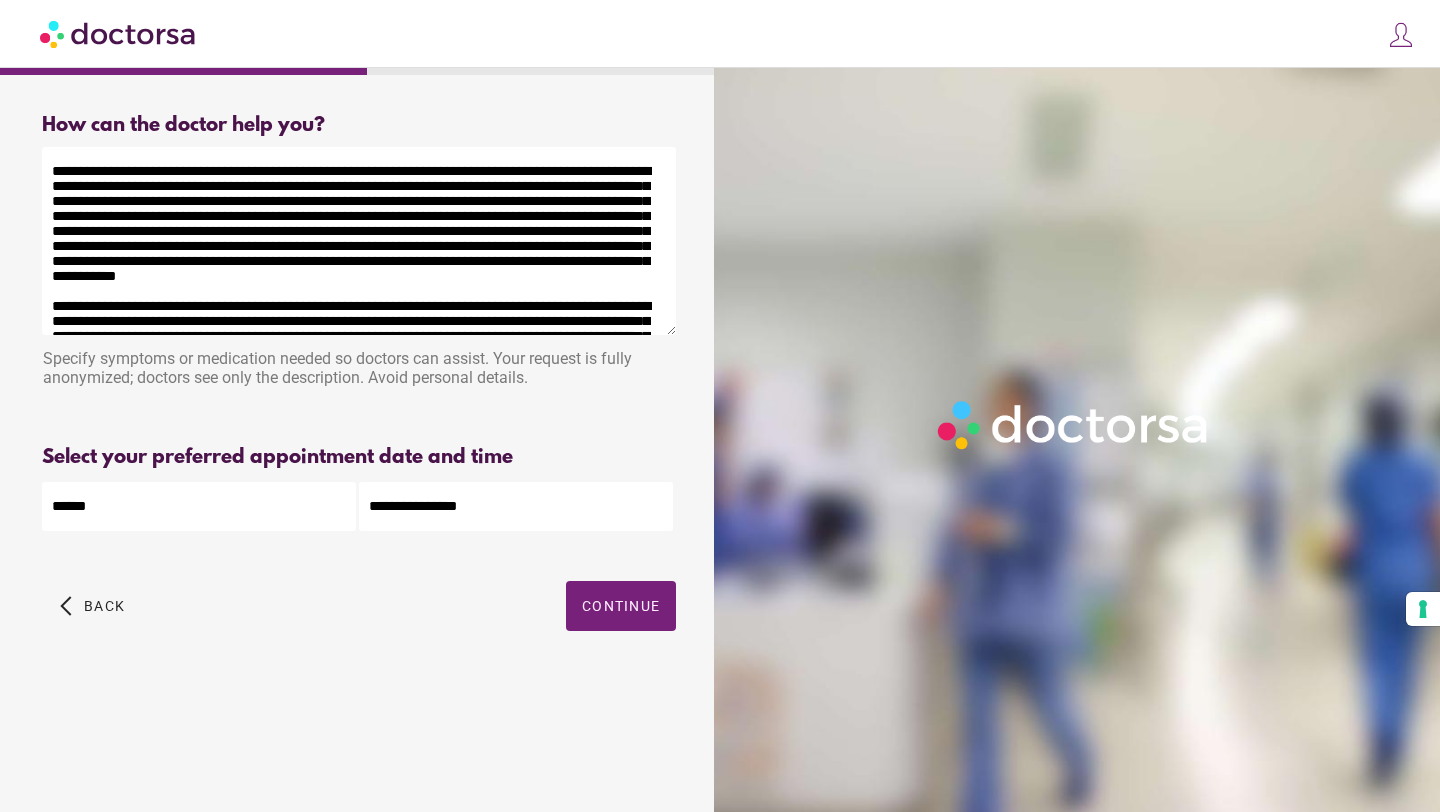 click at bounding box center [359, 241] 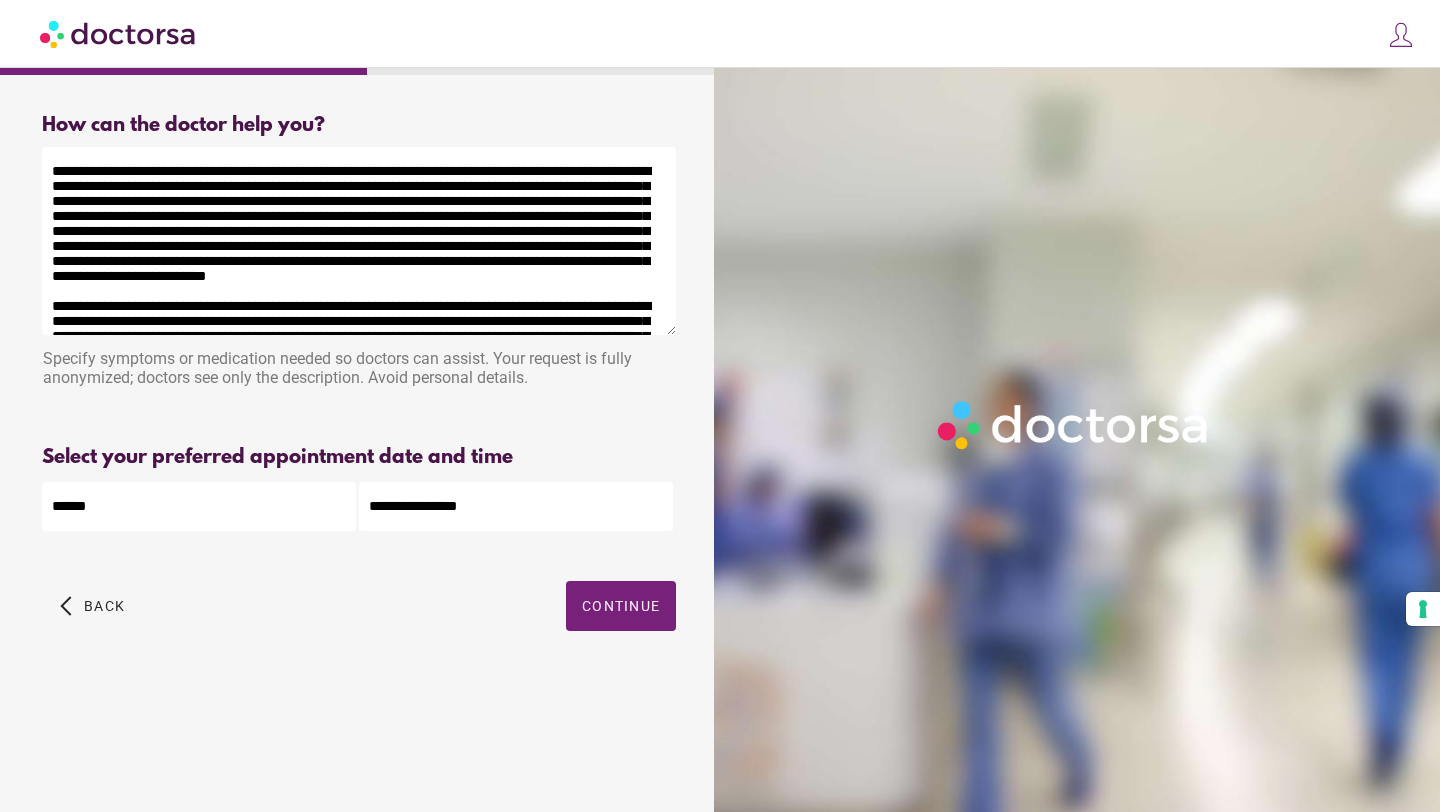 drag, startPoint x: 363, startPoint y: 255, endPoint x: 206, endPoint y: 257, distance: 157.01274 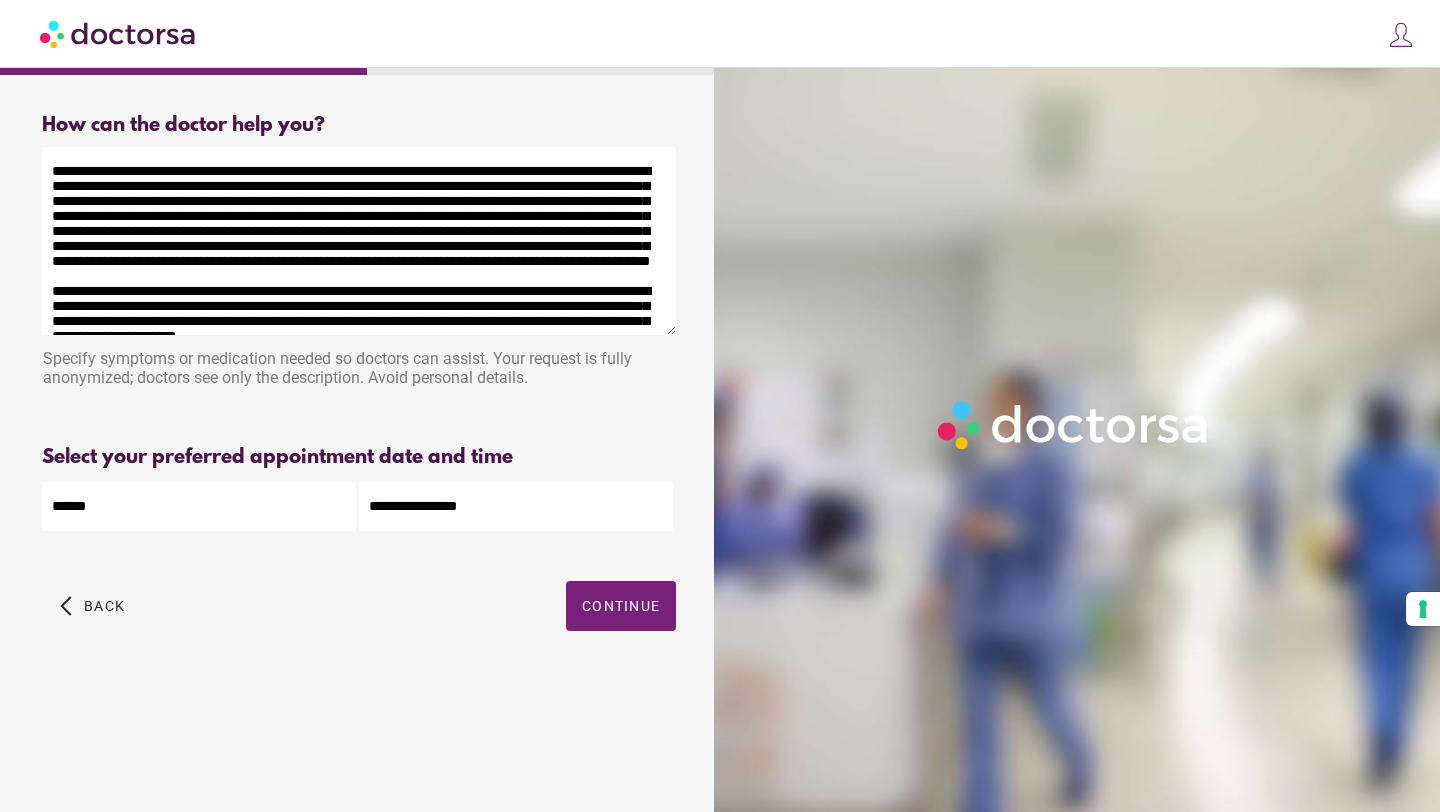 click on "**********" at bounding box center (359, 241) 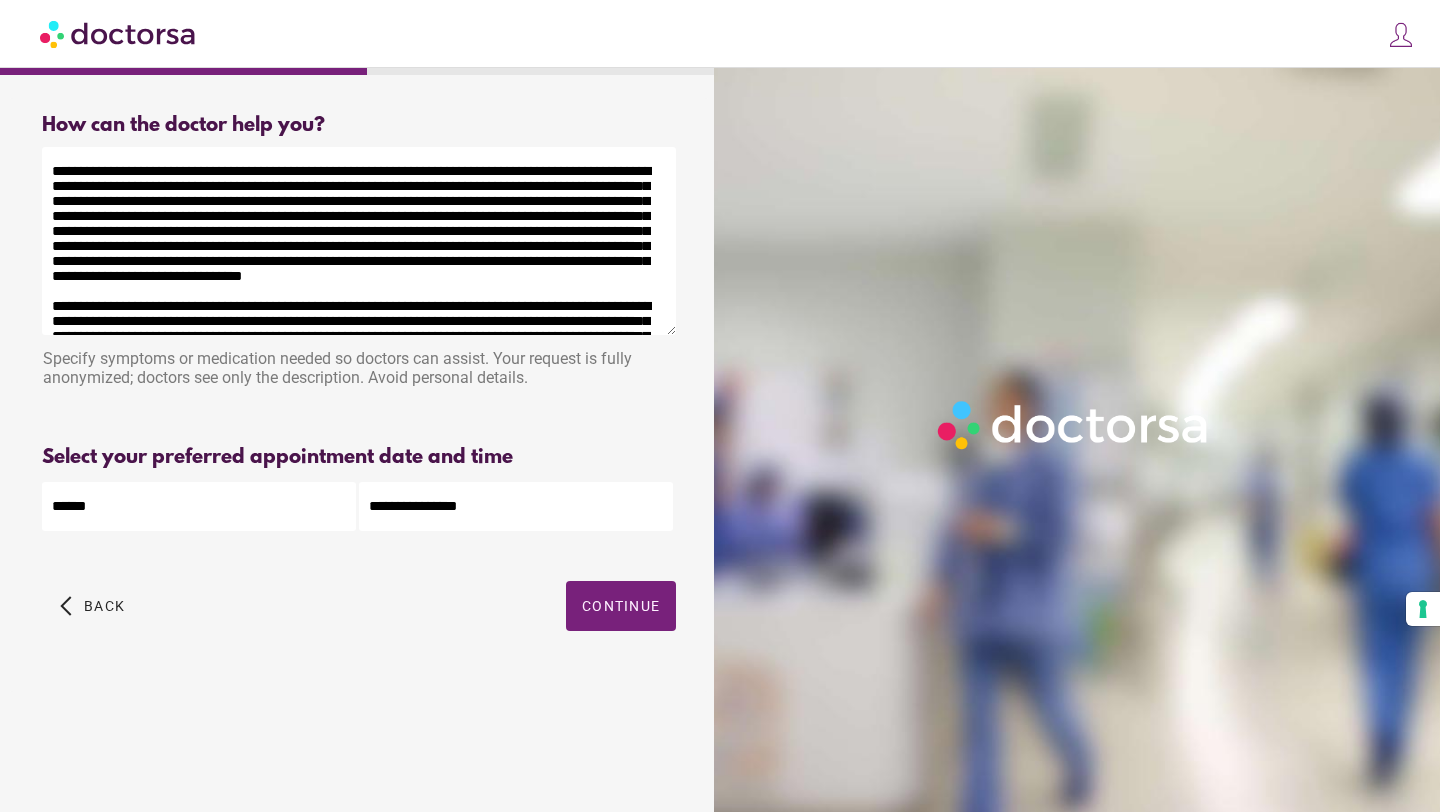 click at bounding box center [359, 241] 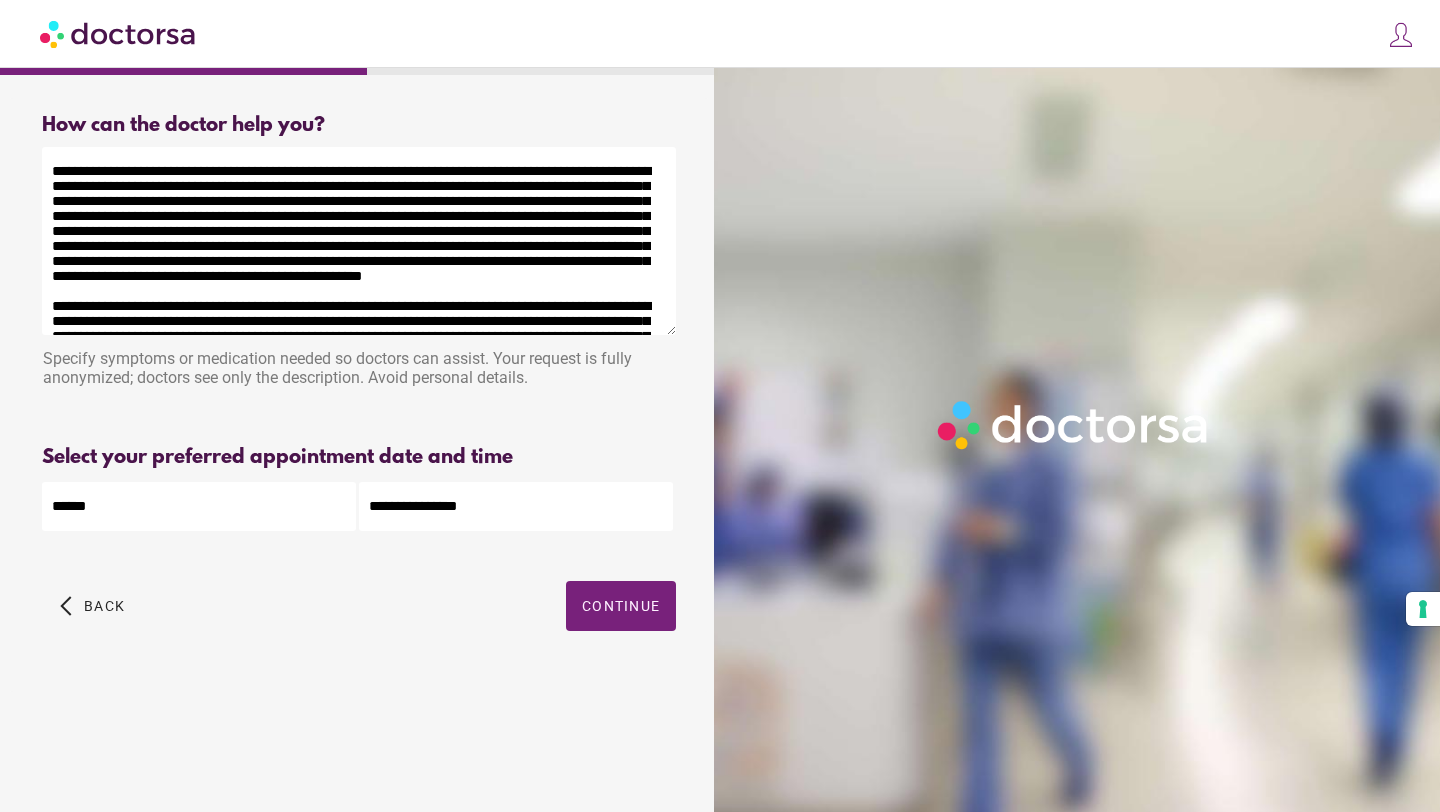 click at bounding box center (359, 241) 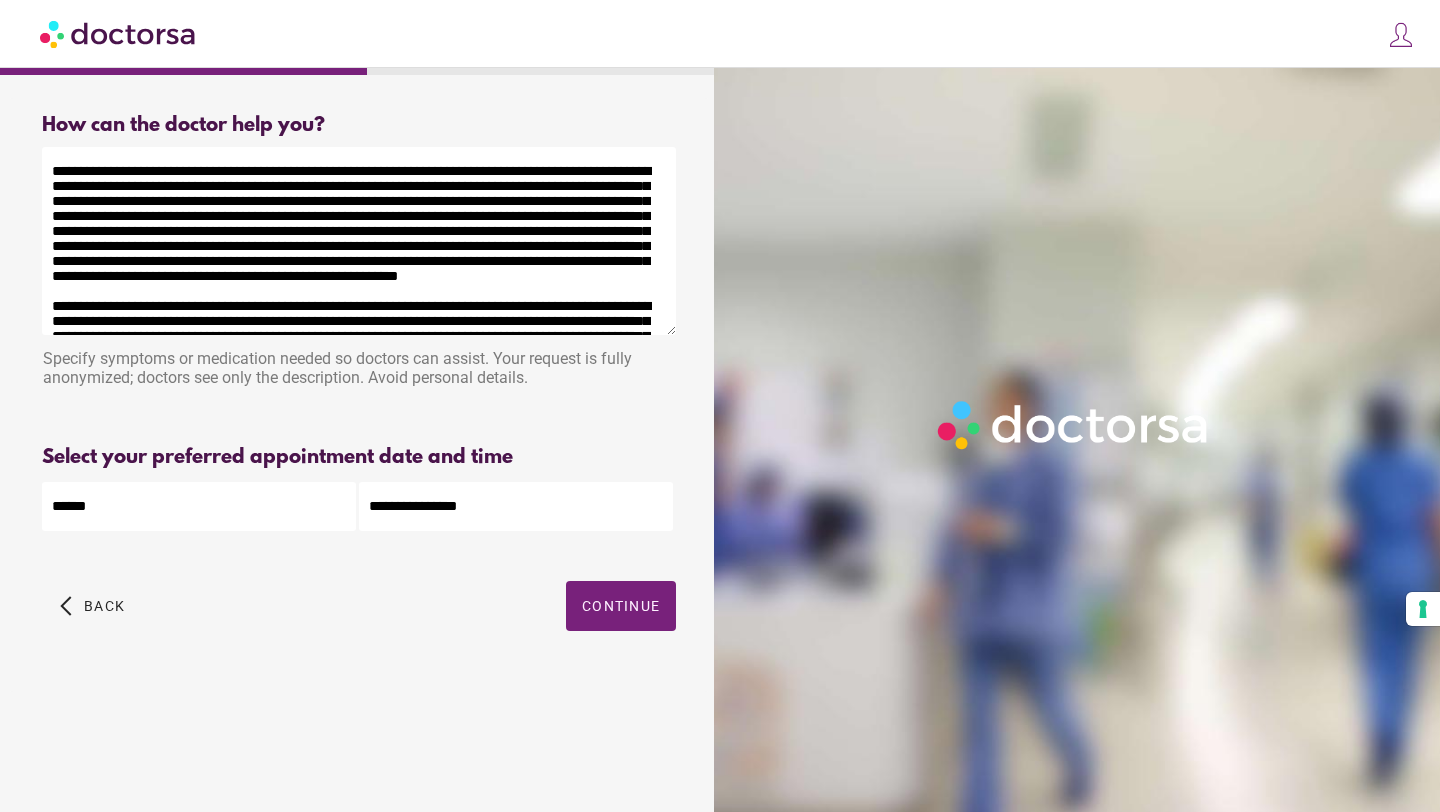 click at bounding box center (359, 241) 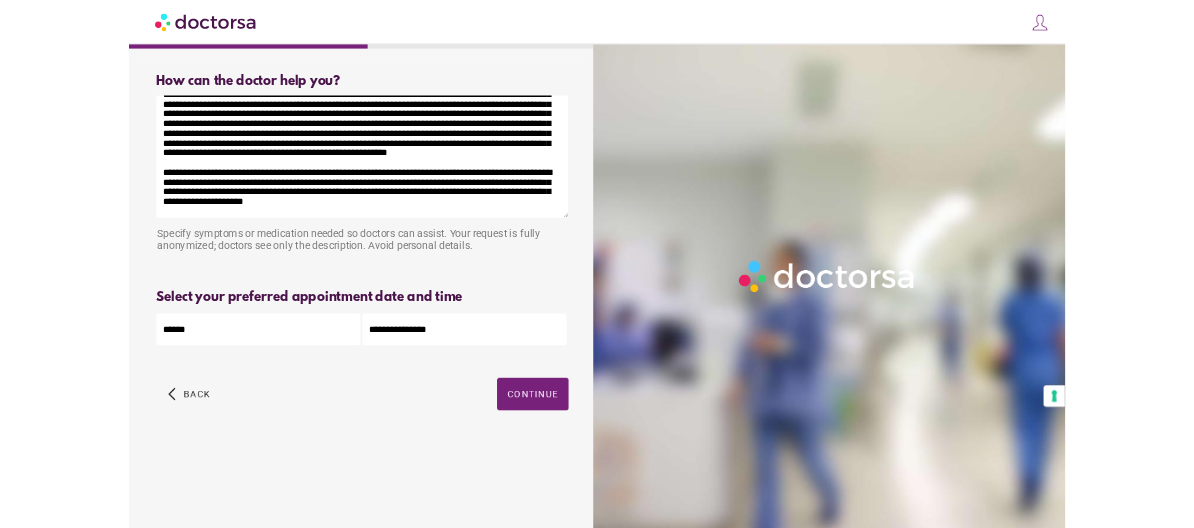 scroll, scrollTop: 67, scrollLeft: 0, axis: vertical 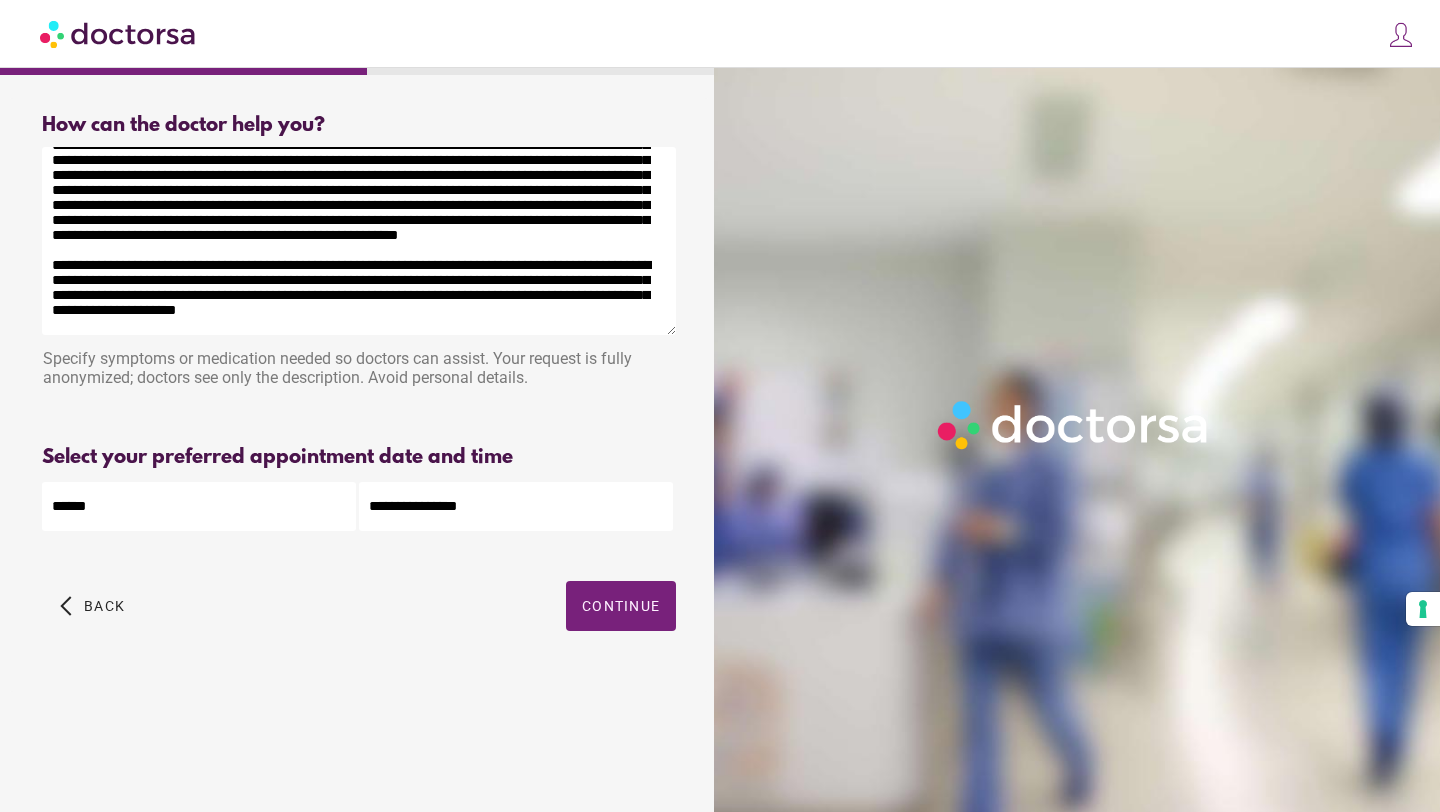 drag, startPoint x: 52, startPoint y: 174, endPoint x: 597, endPoint y: 329, distance: 566.61273 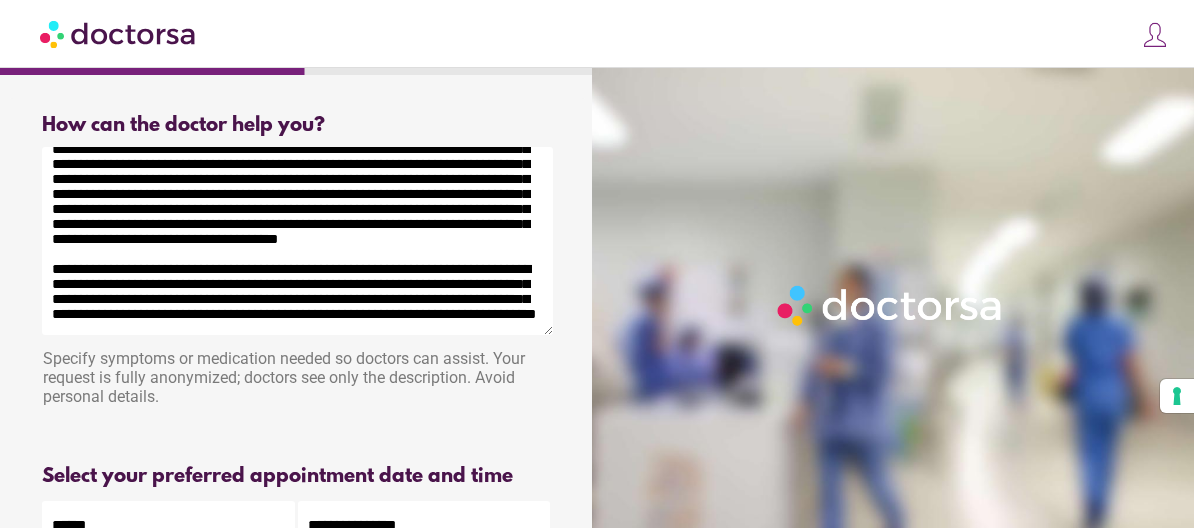 click at bounding box center [297, 241] 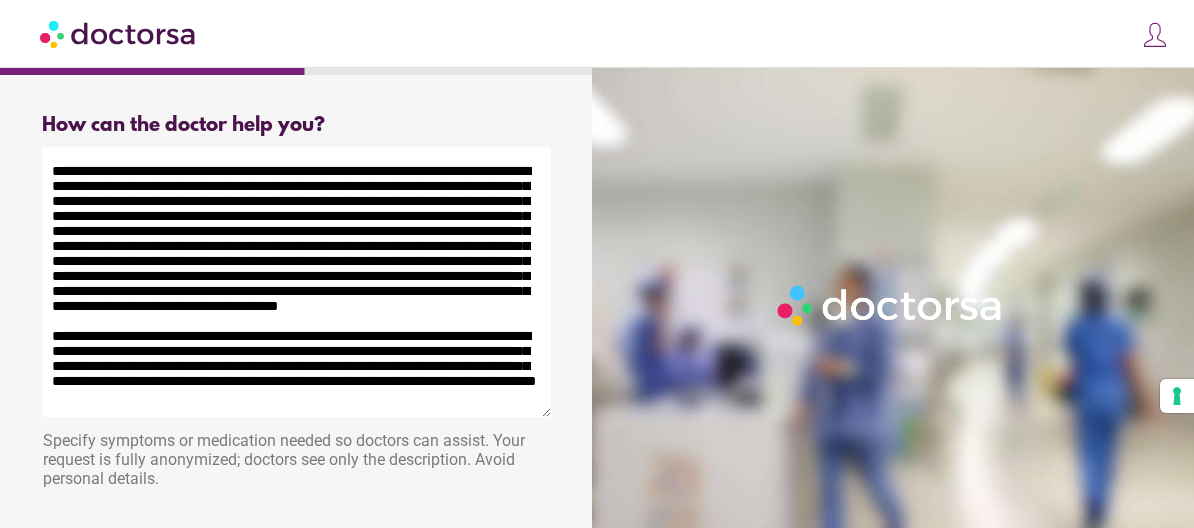scroll, scrollTop: 37, scrollLeft: 0, axis: vertical 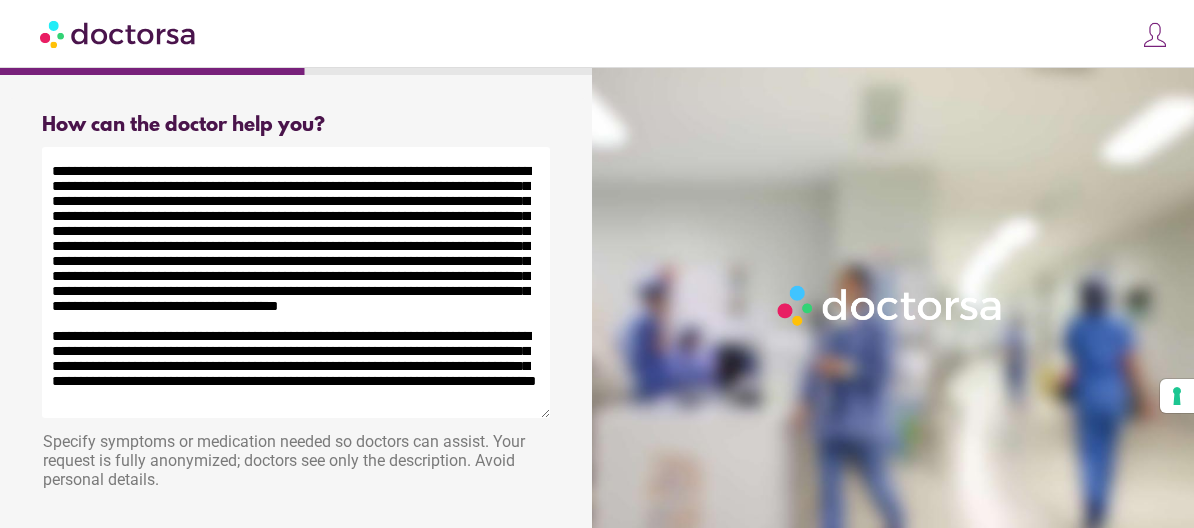 click at bounding box center (296, 282) 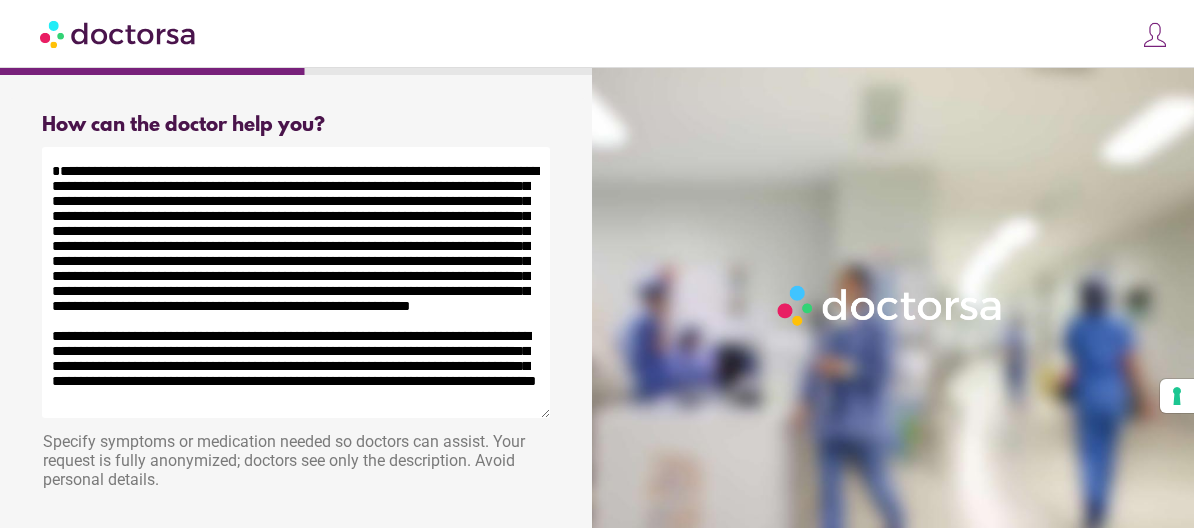 scroll, scrollTop: 52, scrollLeft: 0, axis: vertical 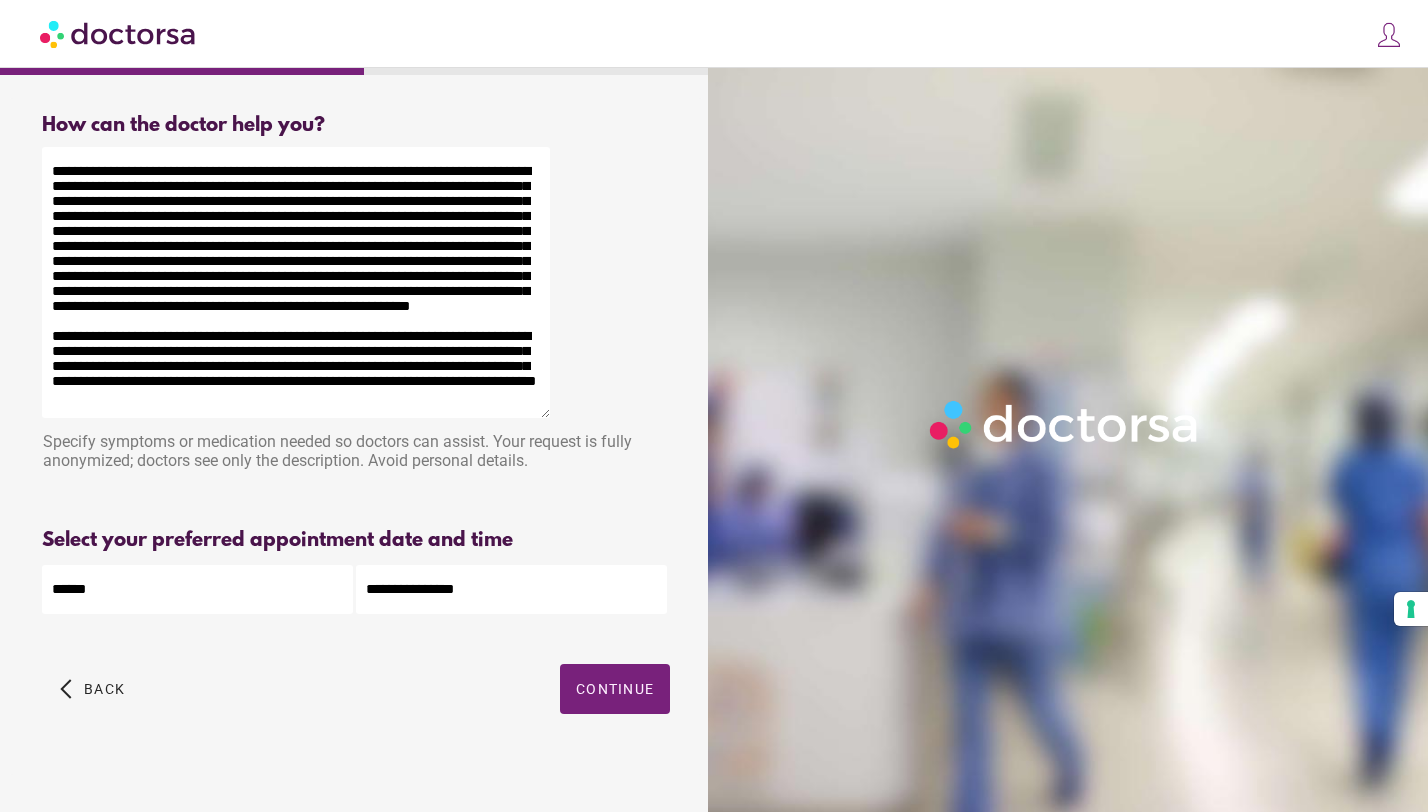 drag, startPoint x: 540, startPoint y: 326, endPoint x: 468, endPoint y: 404, distance: 106.15083 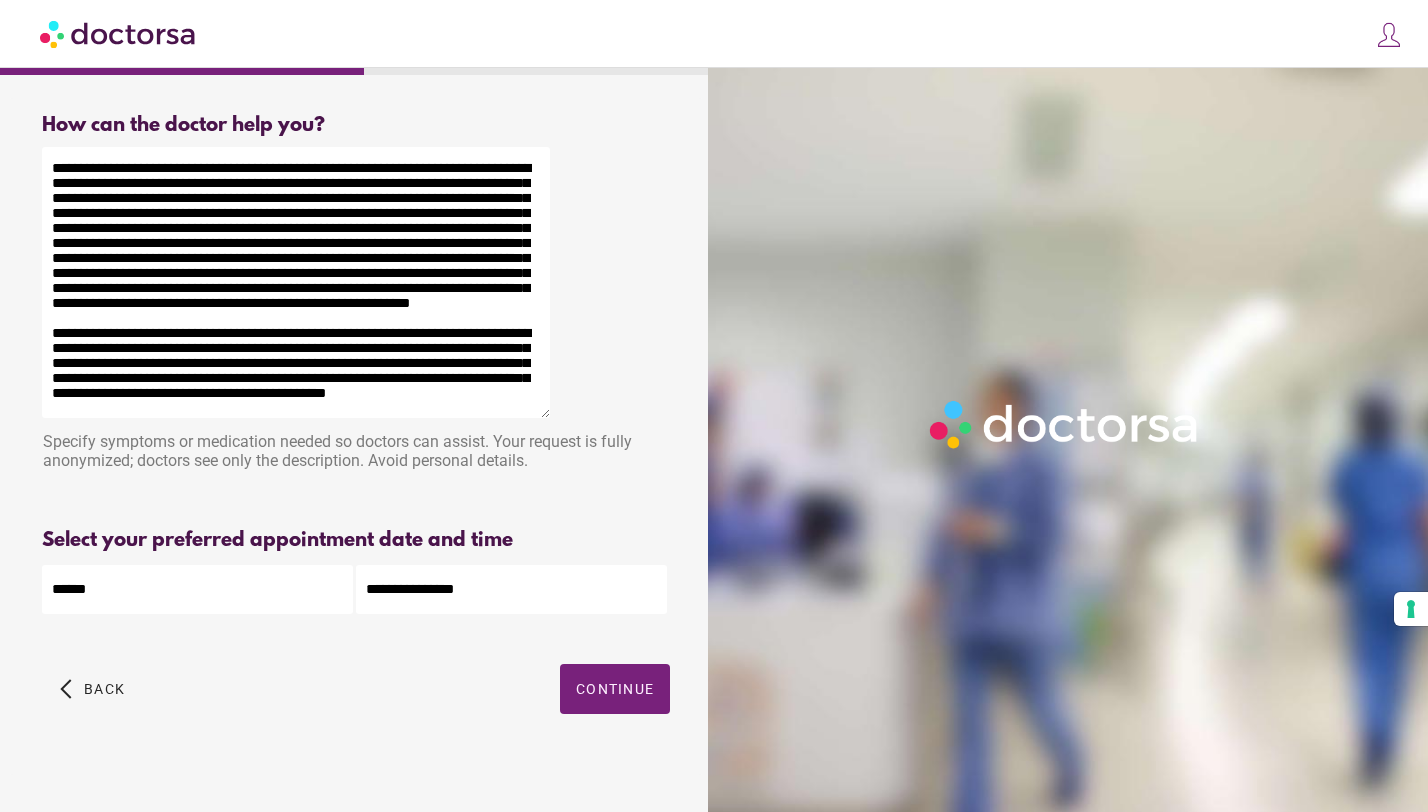 type on "**********" 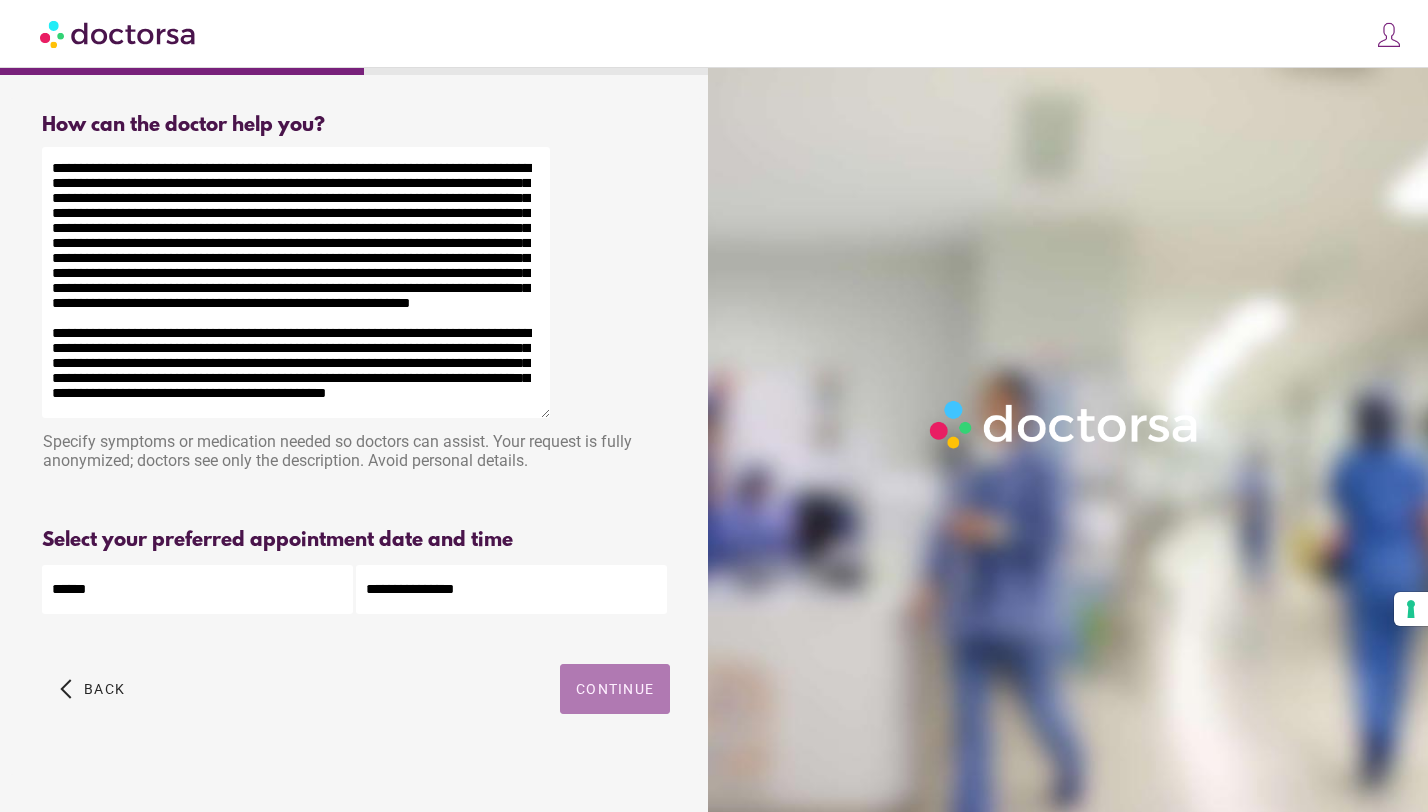 click on "Continue" at bounding box center [615, 689] 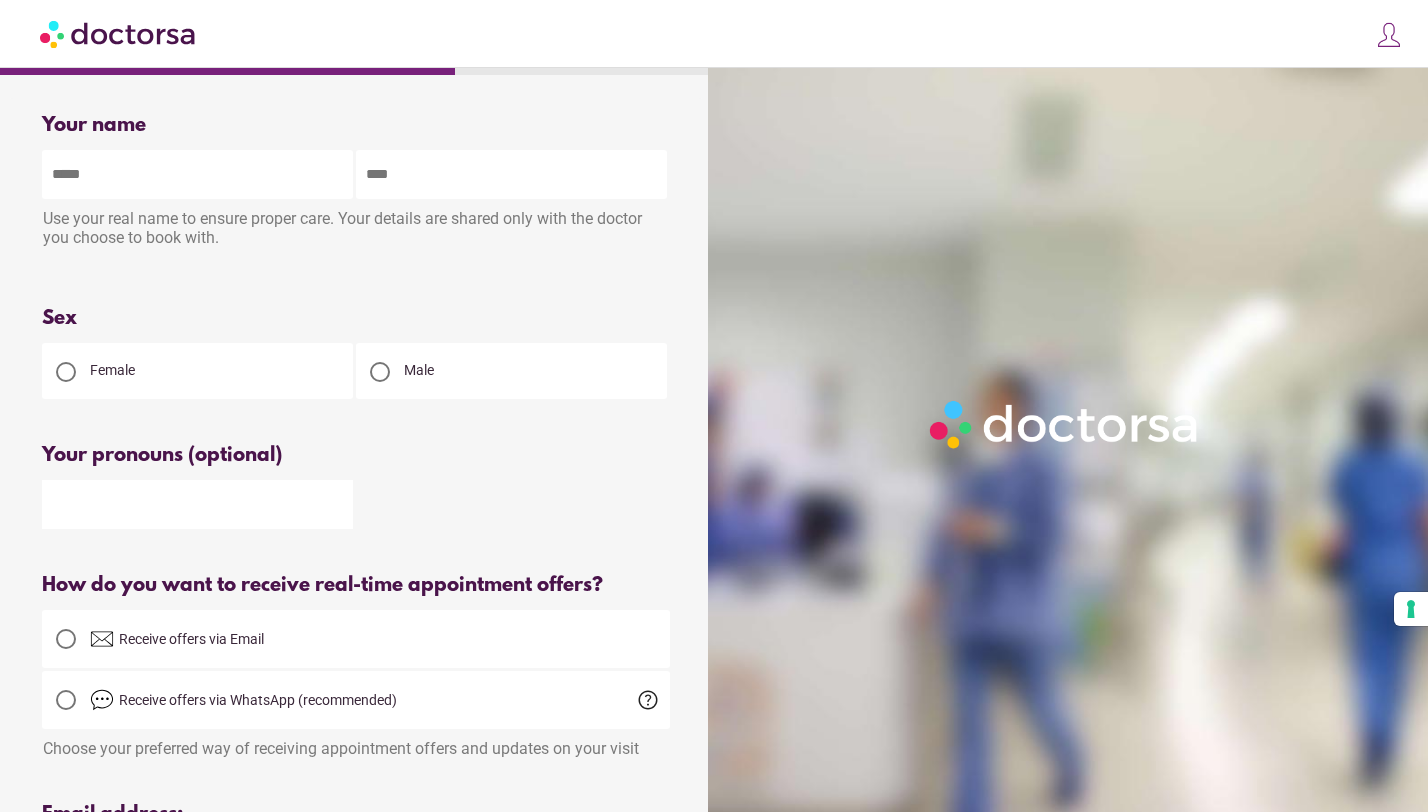 drag, startPoint x: 468, startPoint y: 404, endPoint x: 288, endPoint y: 177, distance: 289.70502 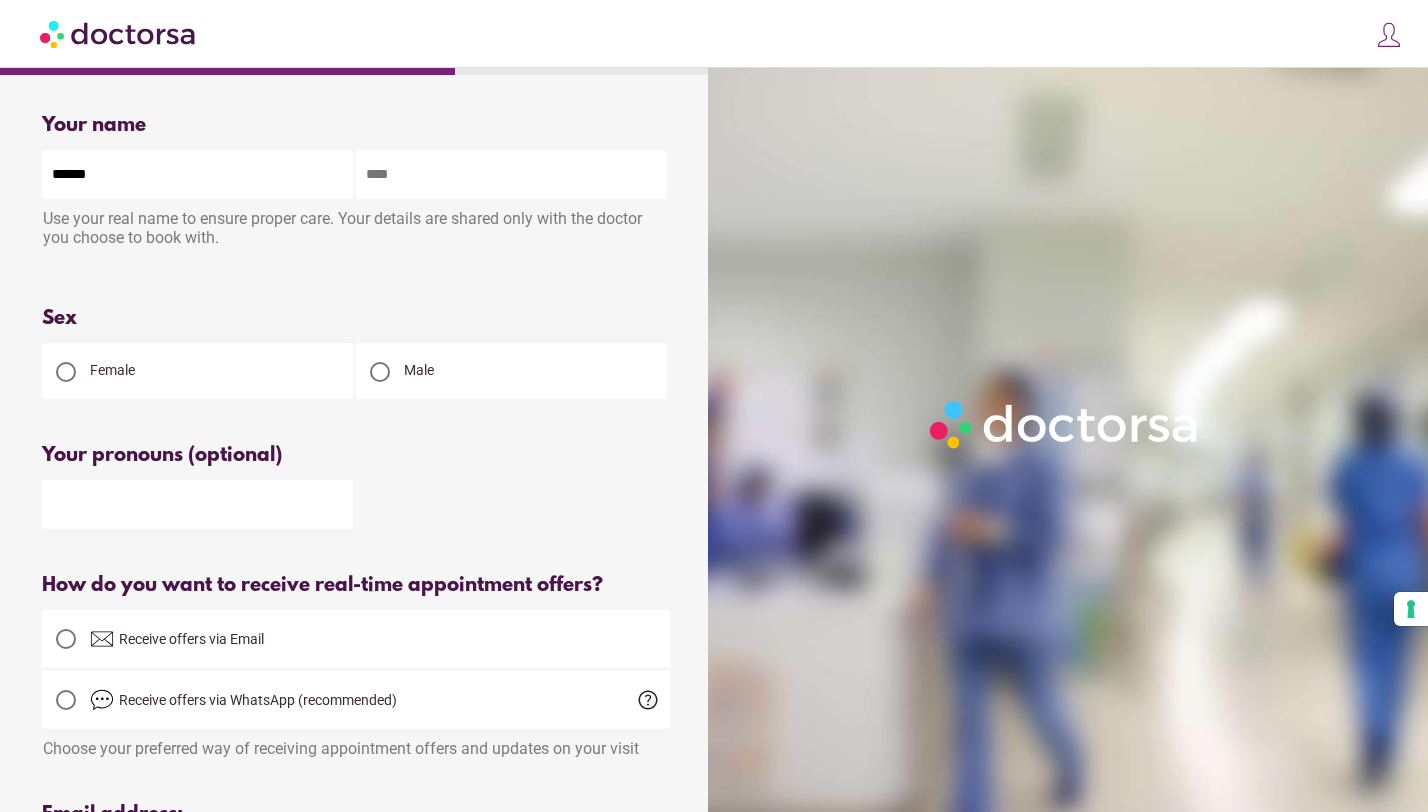 type on "******" 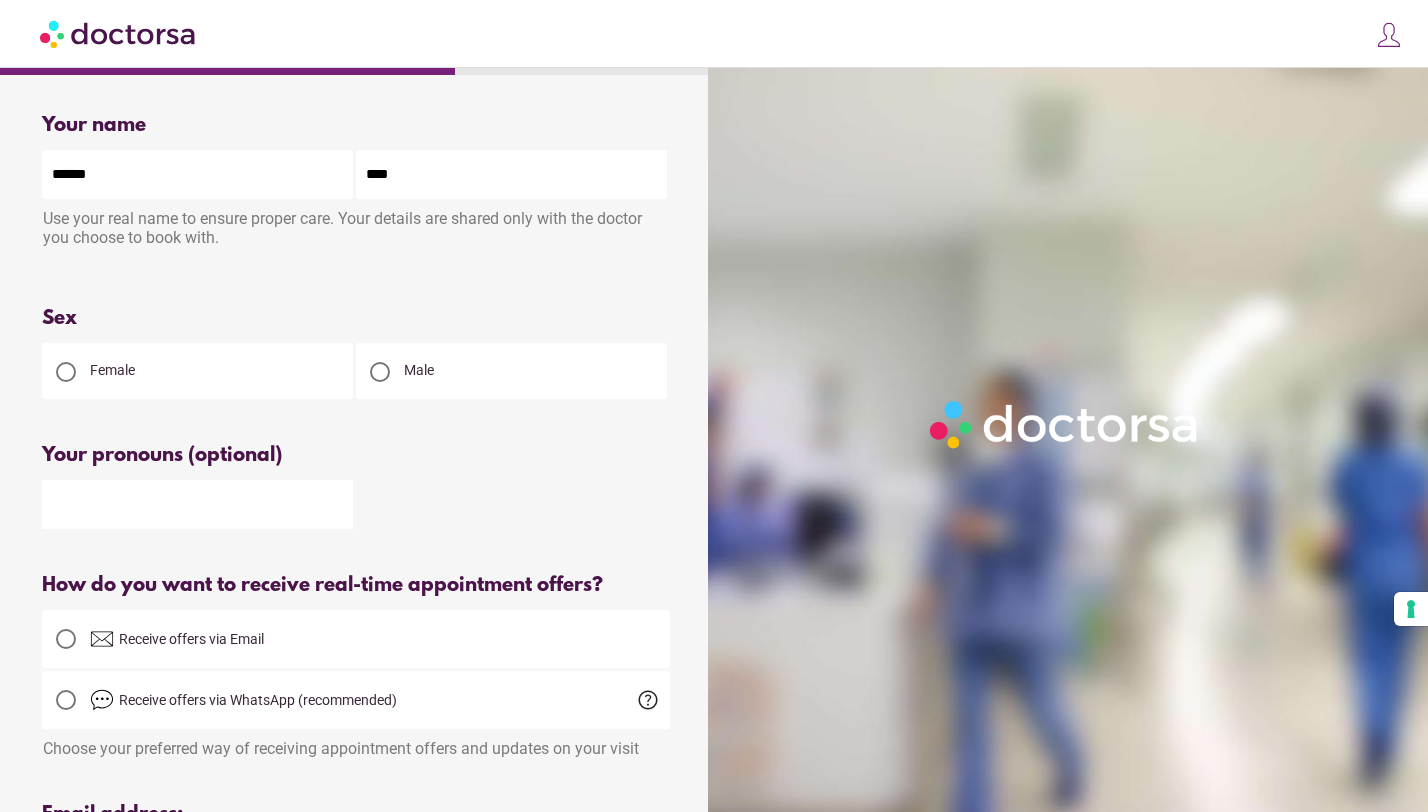 type on "****" 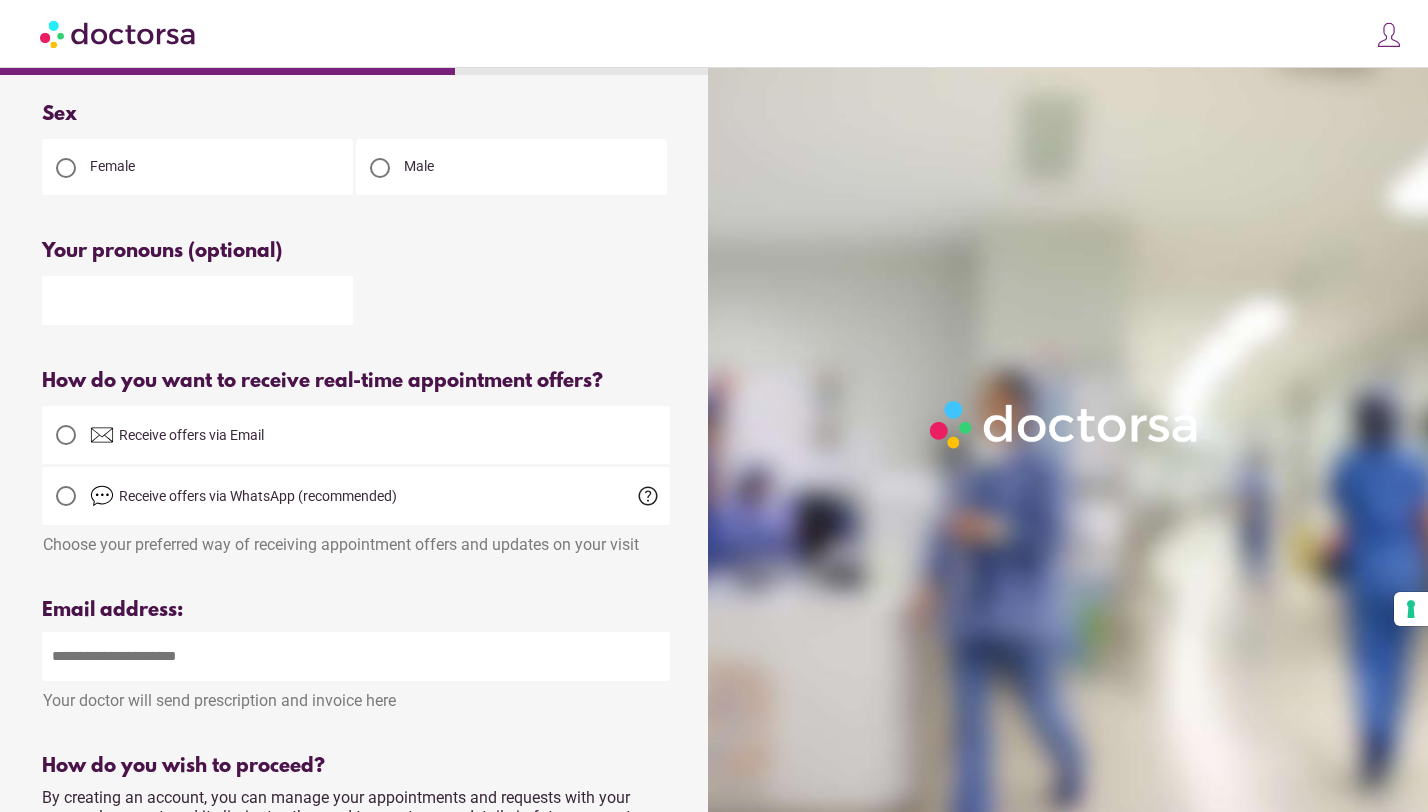 scroll, scrollTop: 240, scrollLeft: 0, axis: vertical 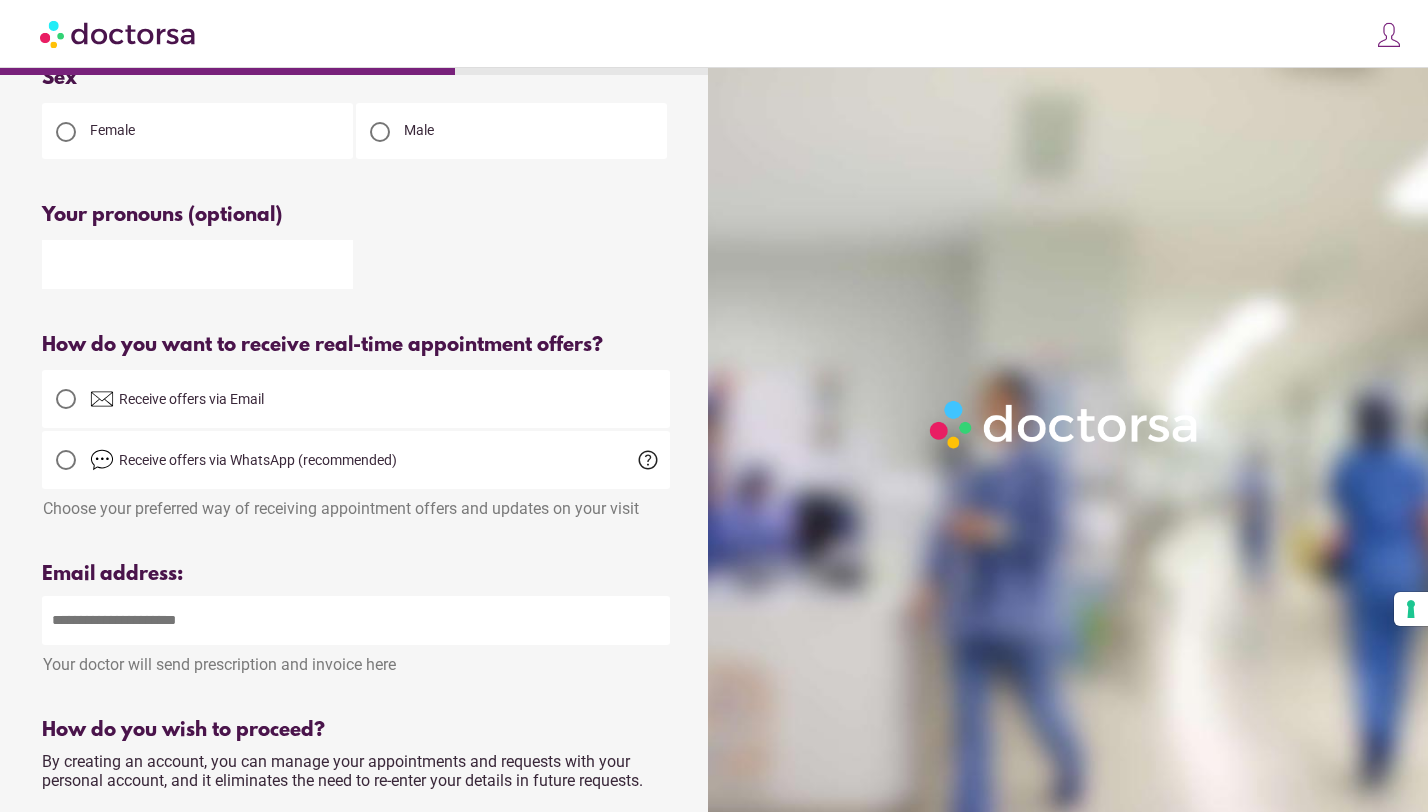 click at bounding box center (356, 620) 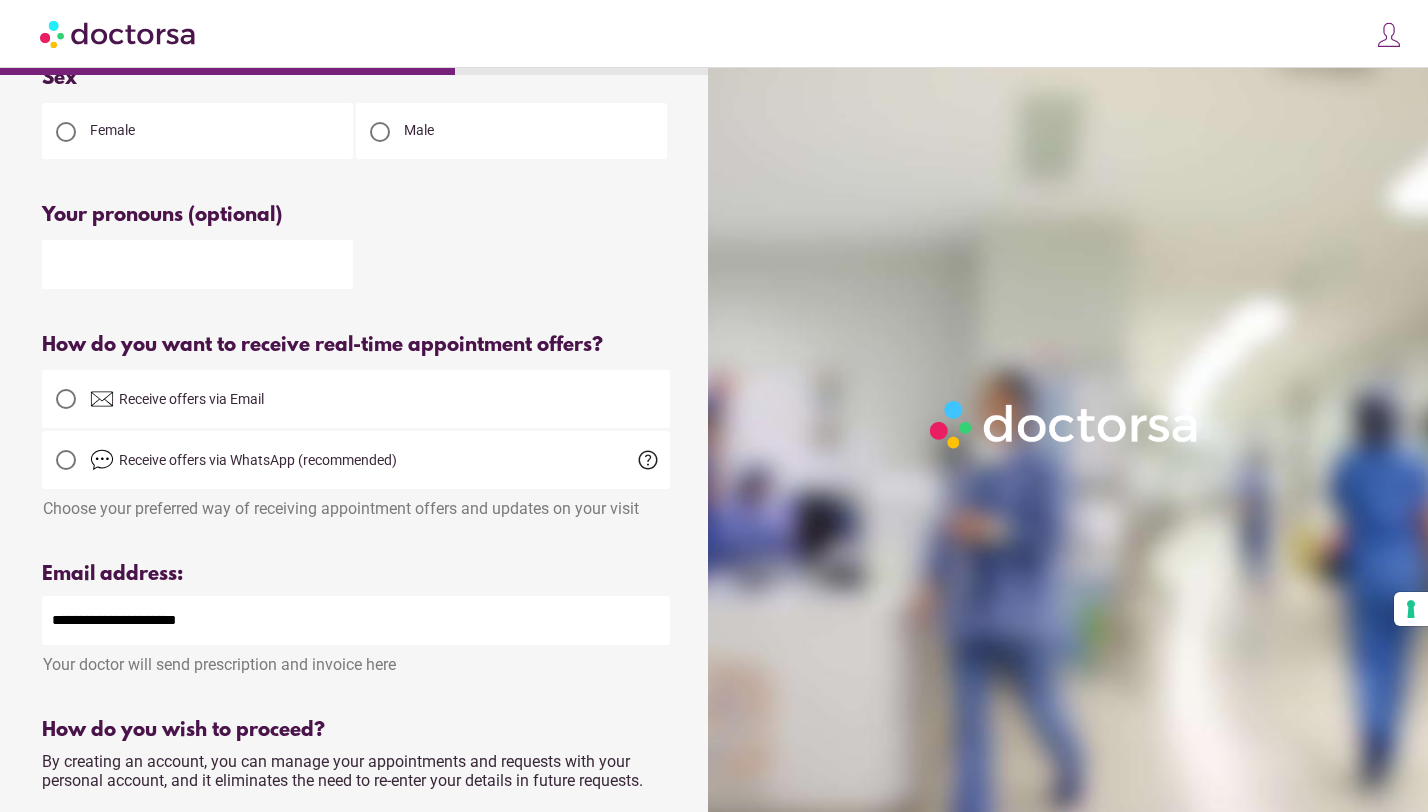 type on "**********" 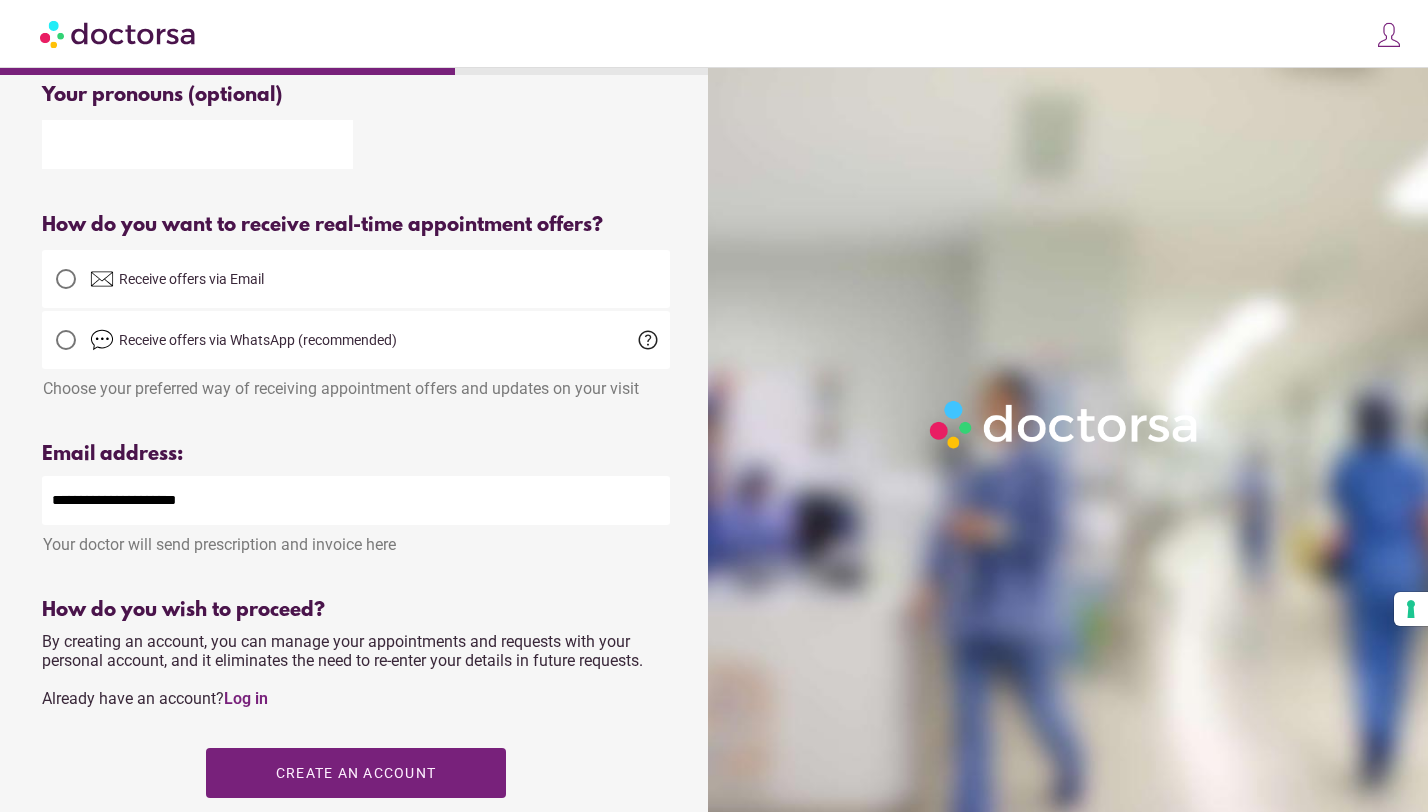 scroll, scrollTop: 440, scrollLeft: 0, axis: vertical 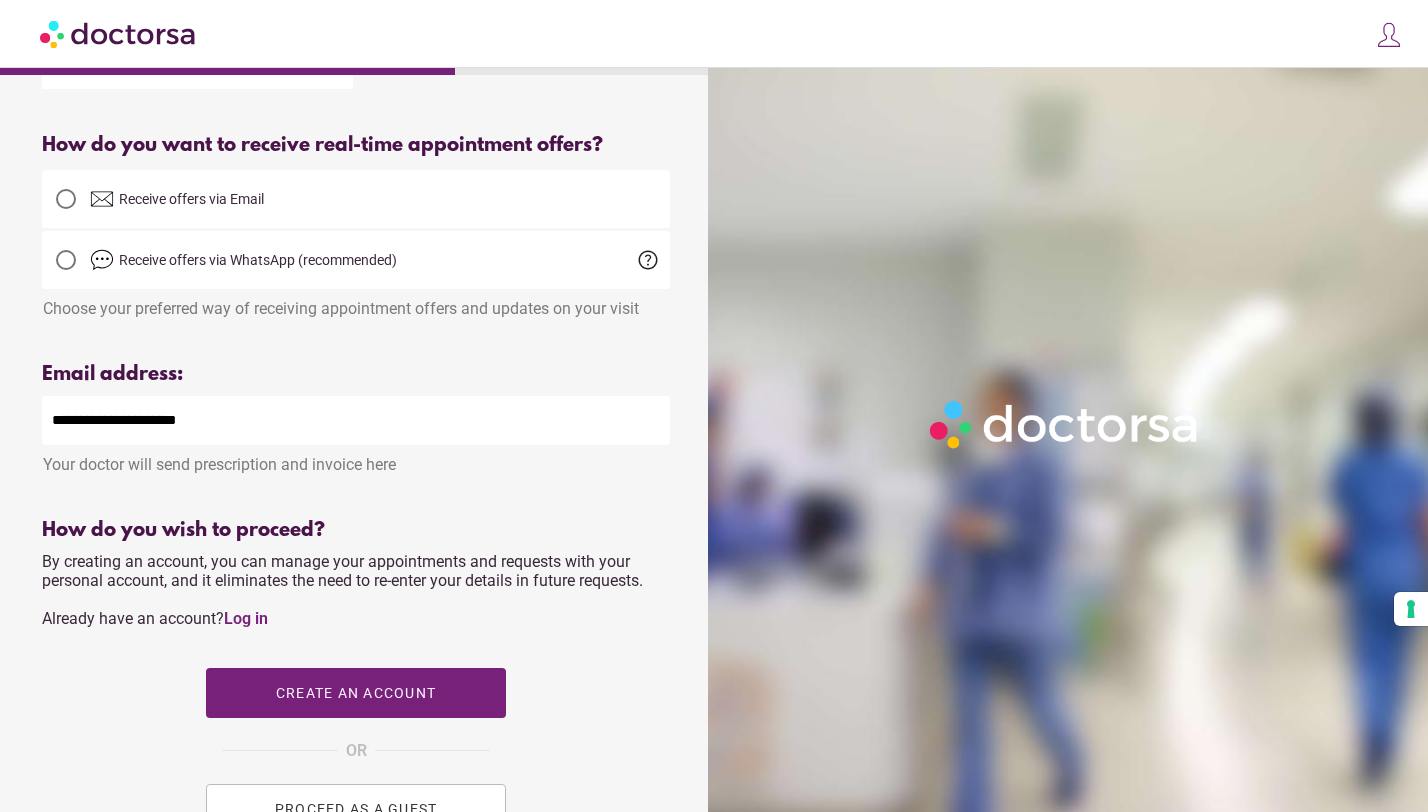 click at bounding box center [66, 260] 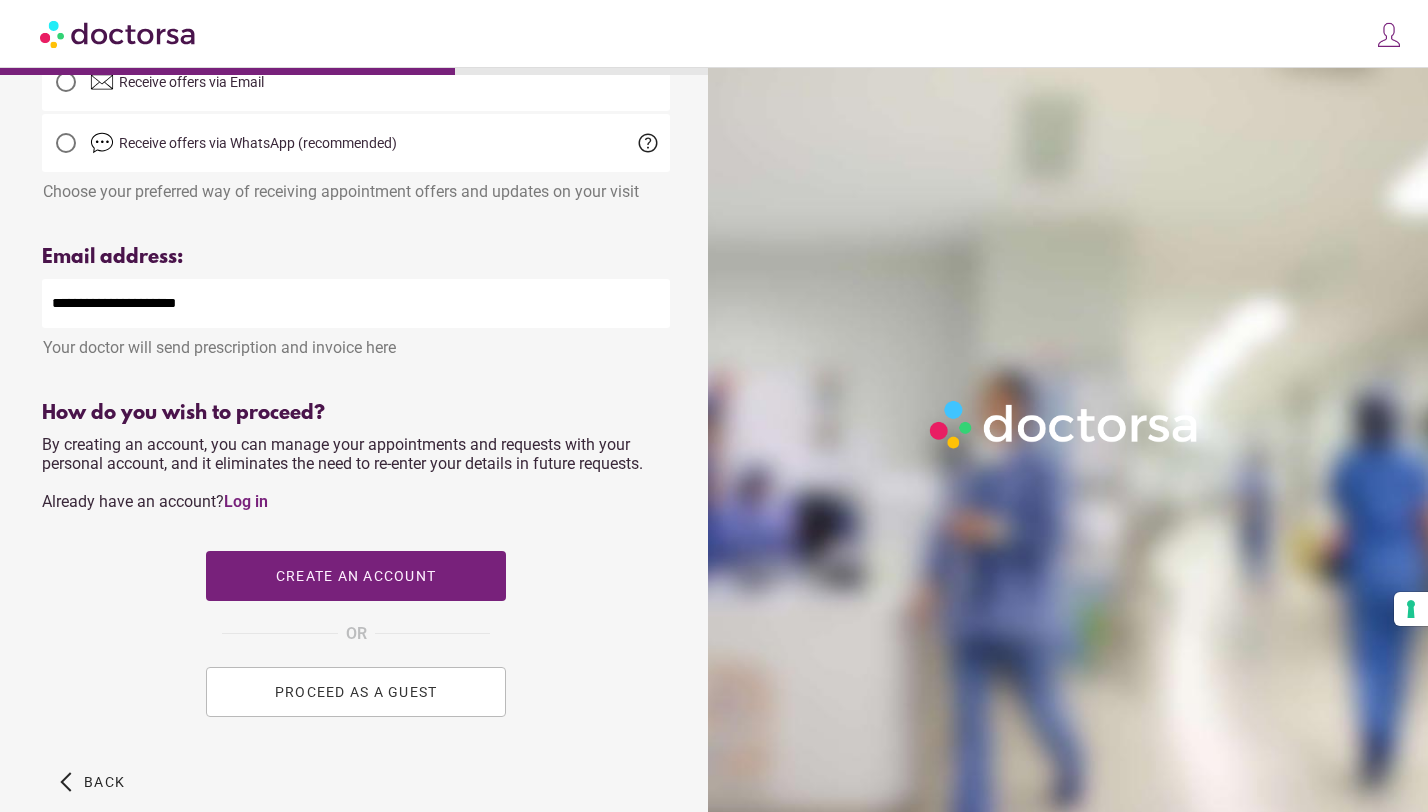 scroll, scrollTop: 560, scrollLeft: 0, axis: vertical 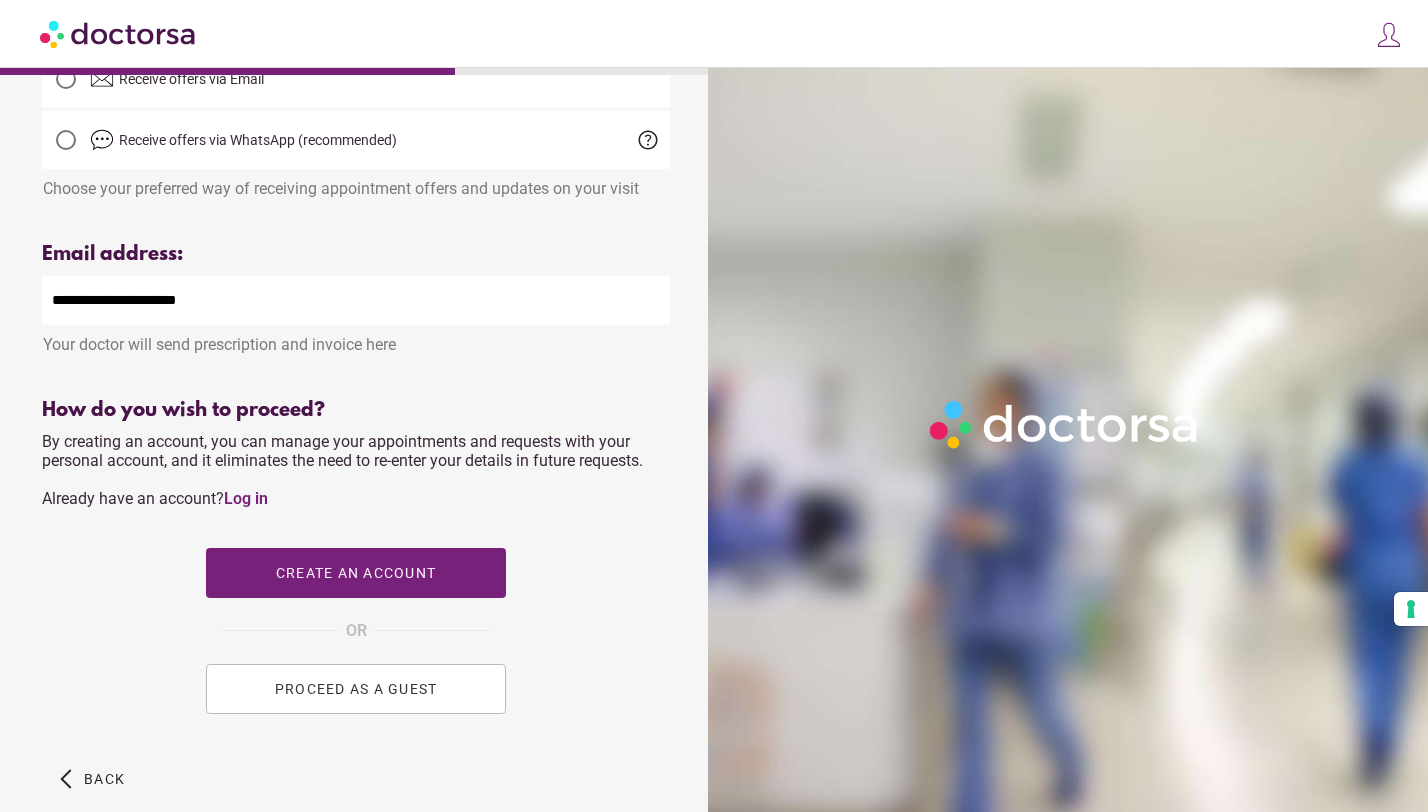 click on "PROCEED AS A GUEST" at bounding box center [356, 689] 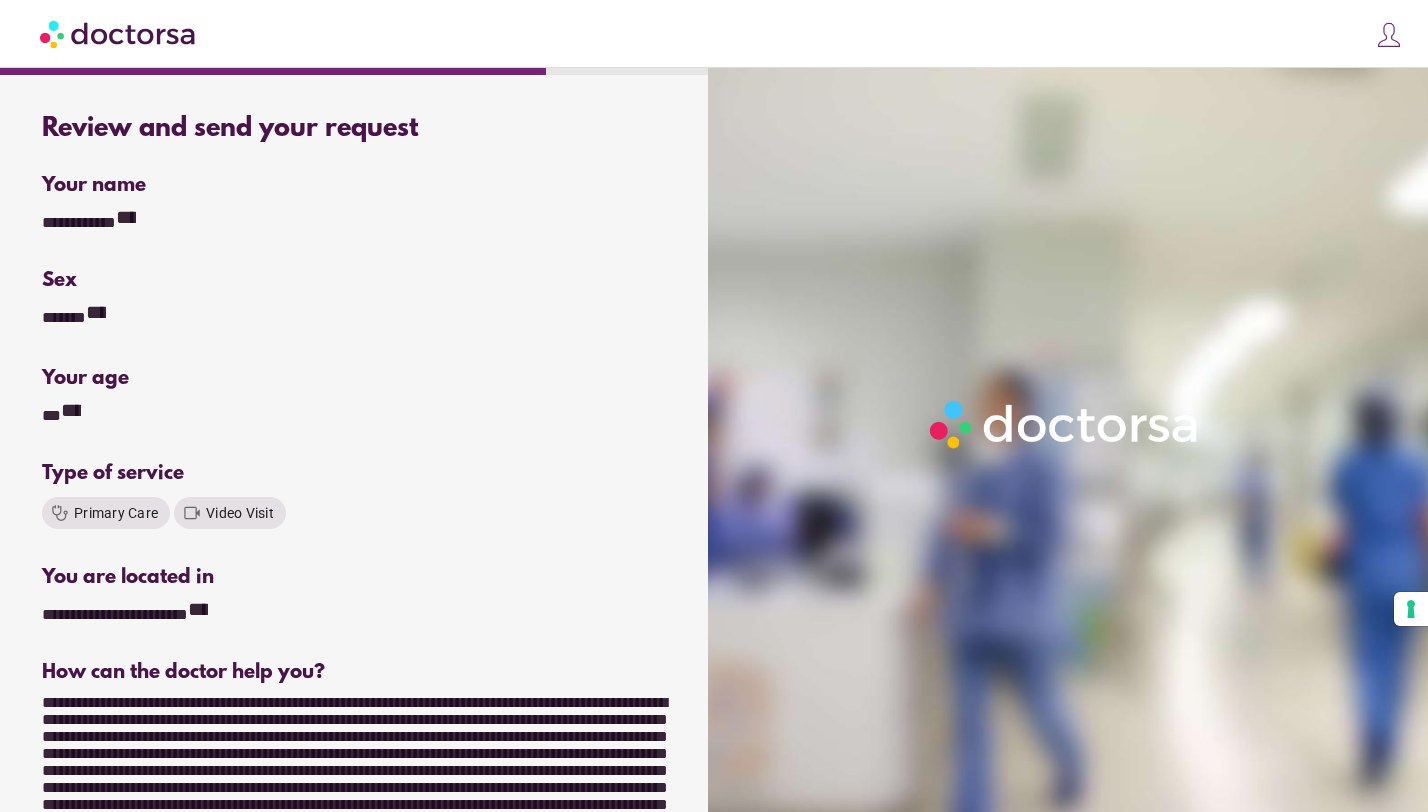 click on "stethoscope
Primary Care
videocam
Video Visit" at bounding box center (97, 220) 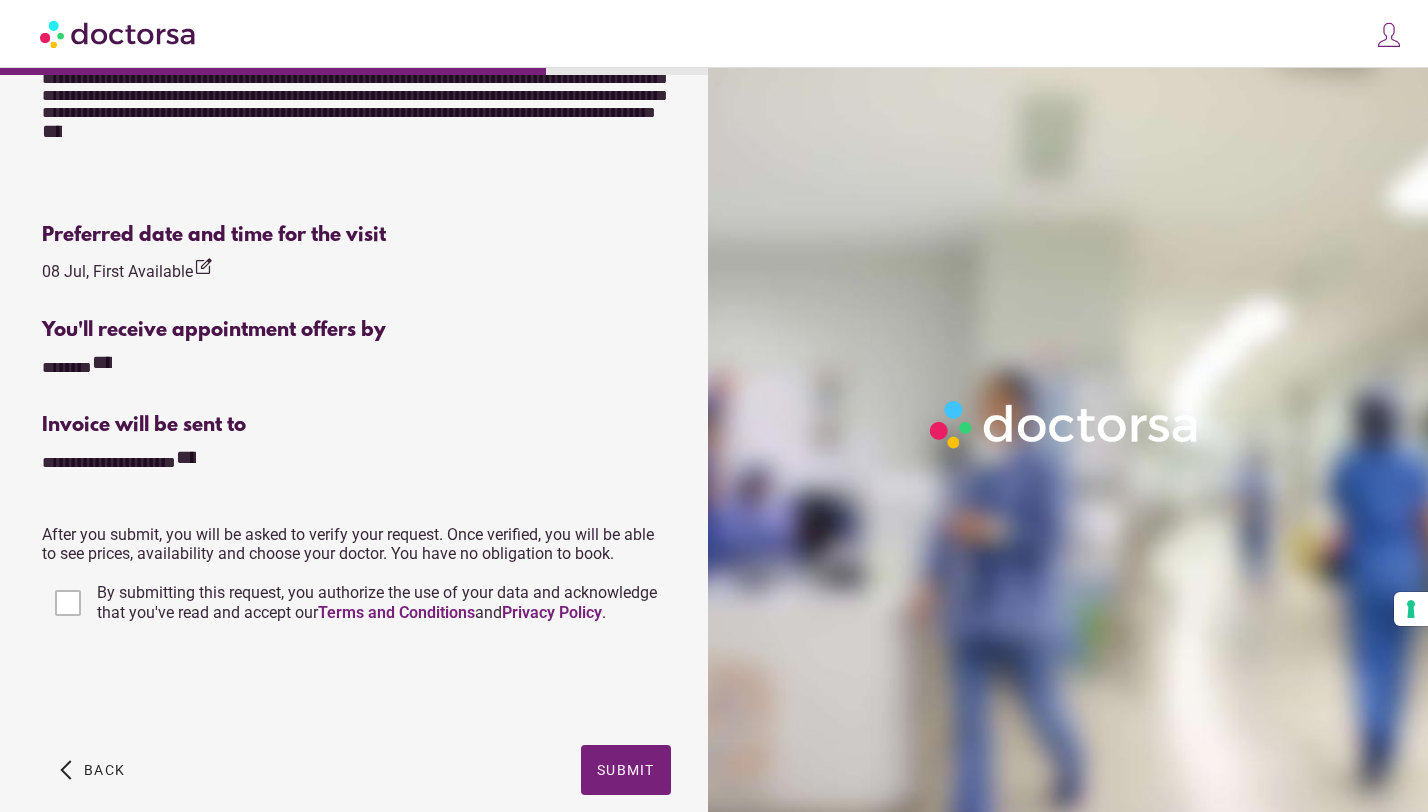 scroll, scrollTop: 800, scrollLeft: 0, axis: vertical 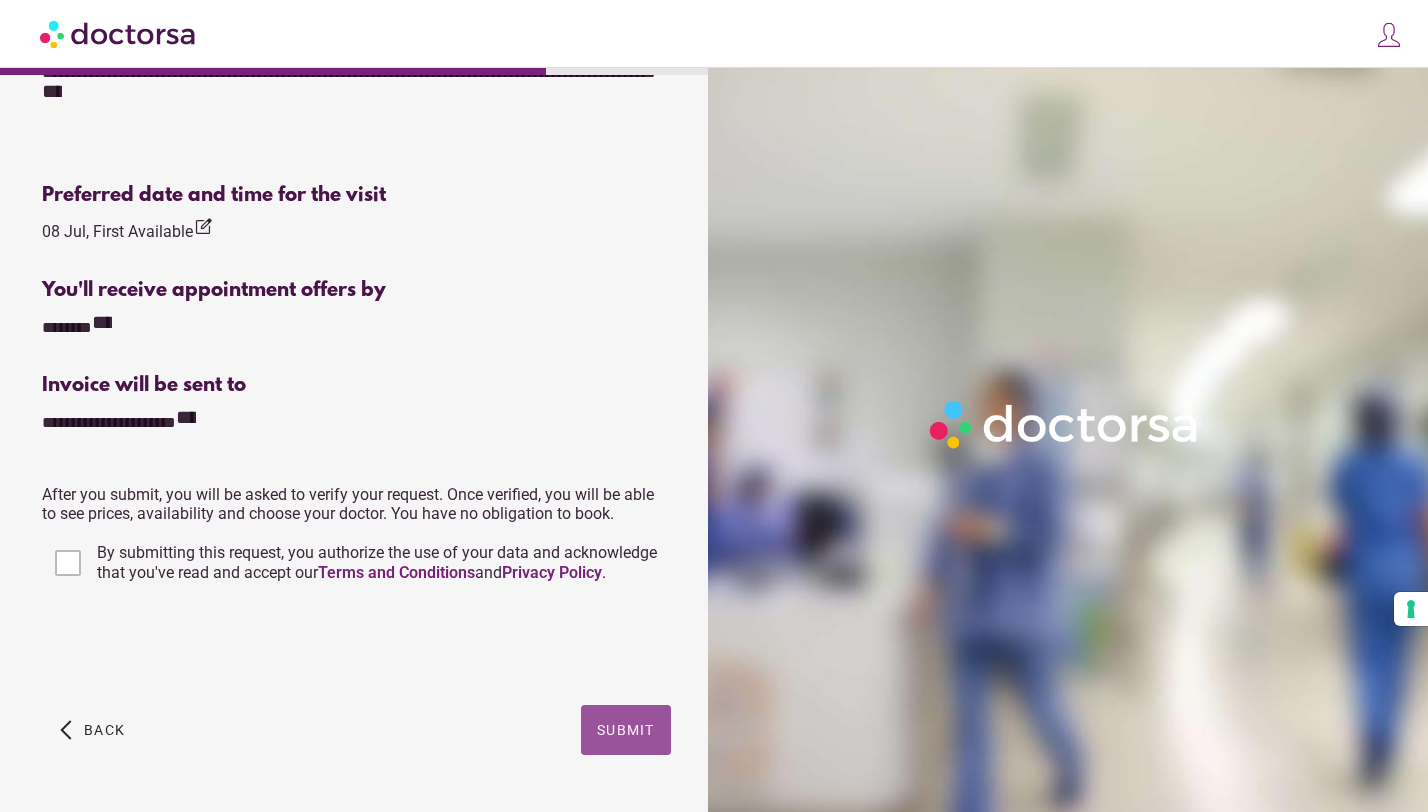 click on "Submit" at bounding box center (626, 730) 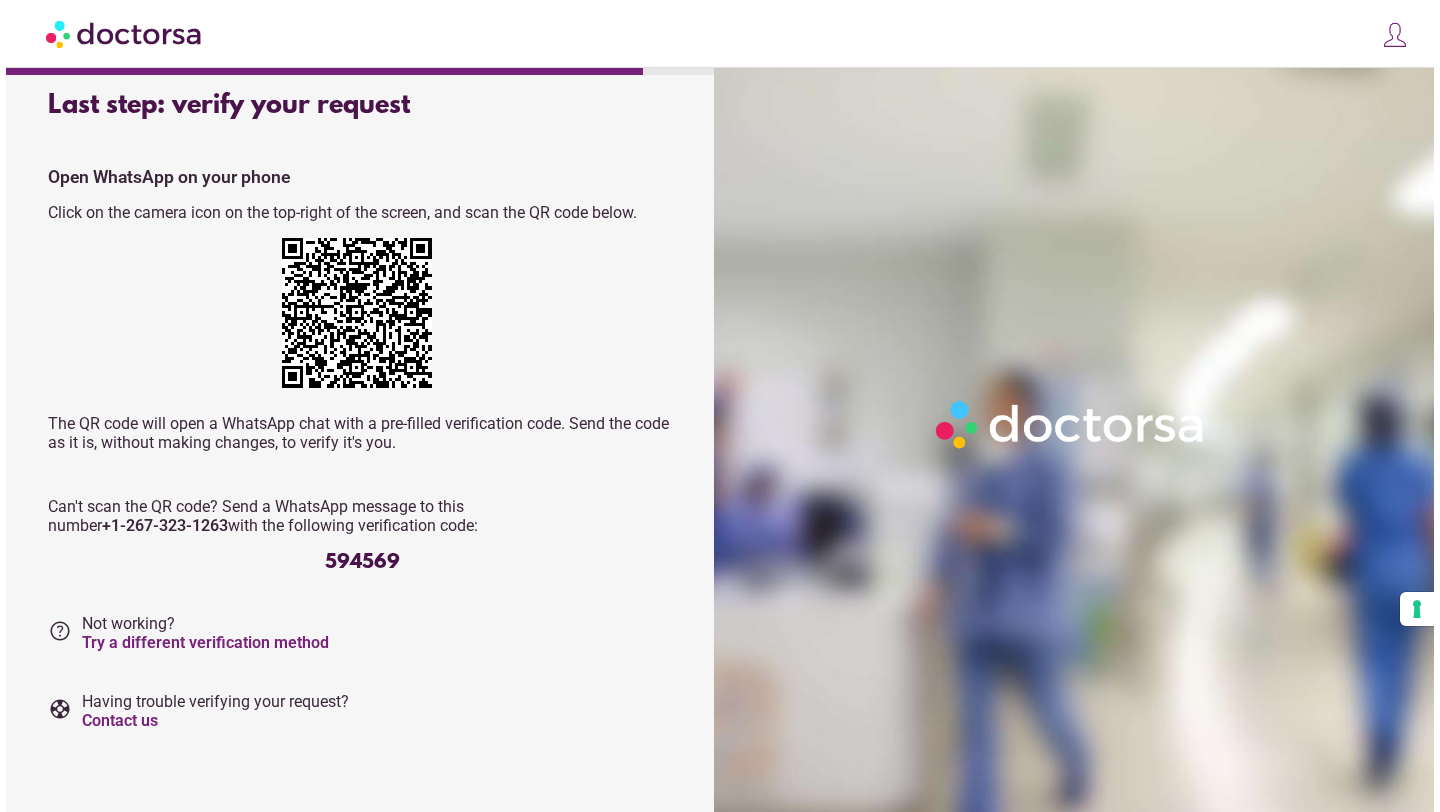 scroll, scrollTop: 0, scrollLeft: 0, axis: both 